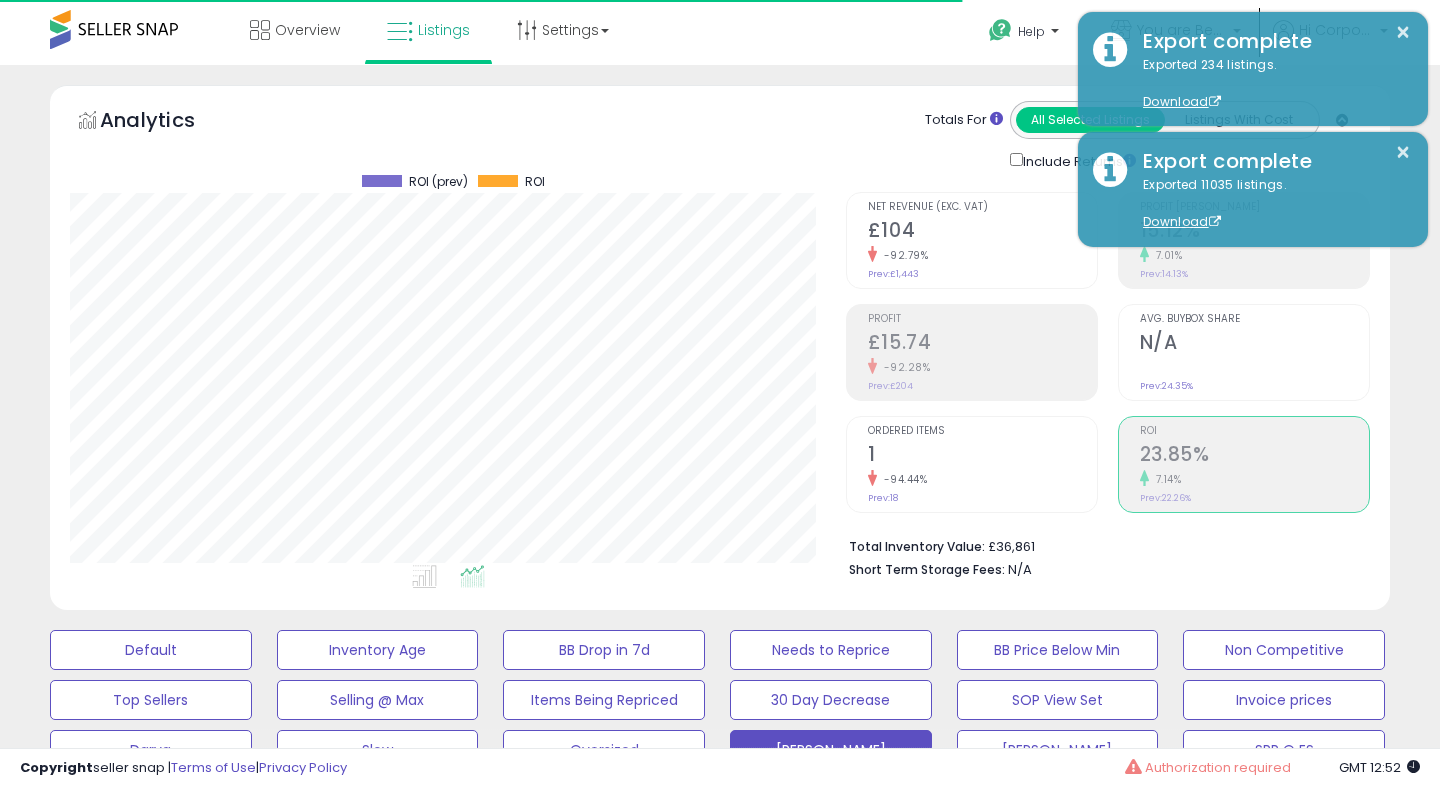 scroll, scrollTop: 498, scrollLeft: 0, axis: vertical 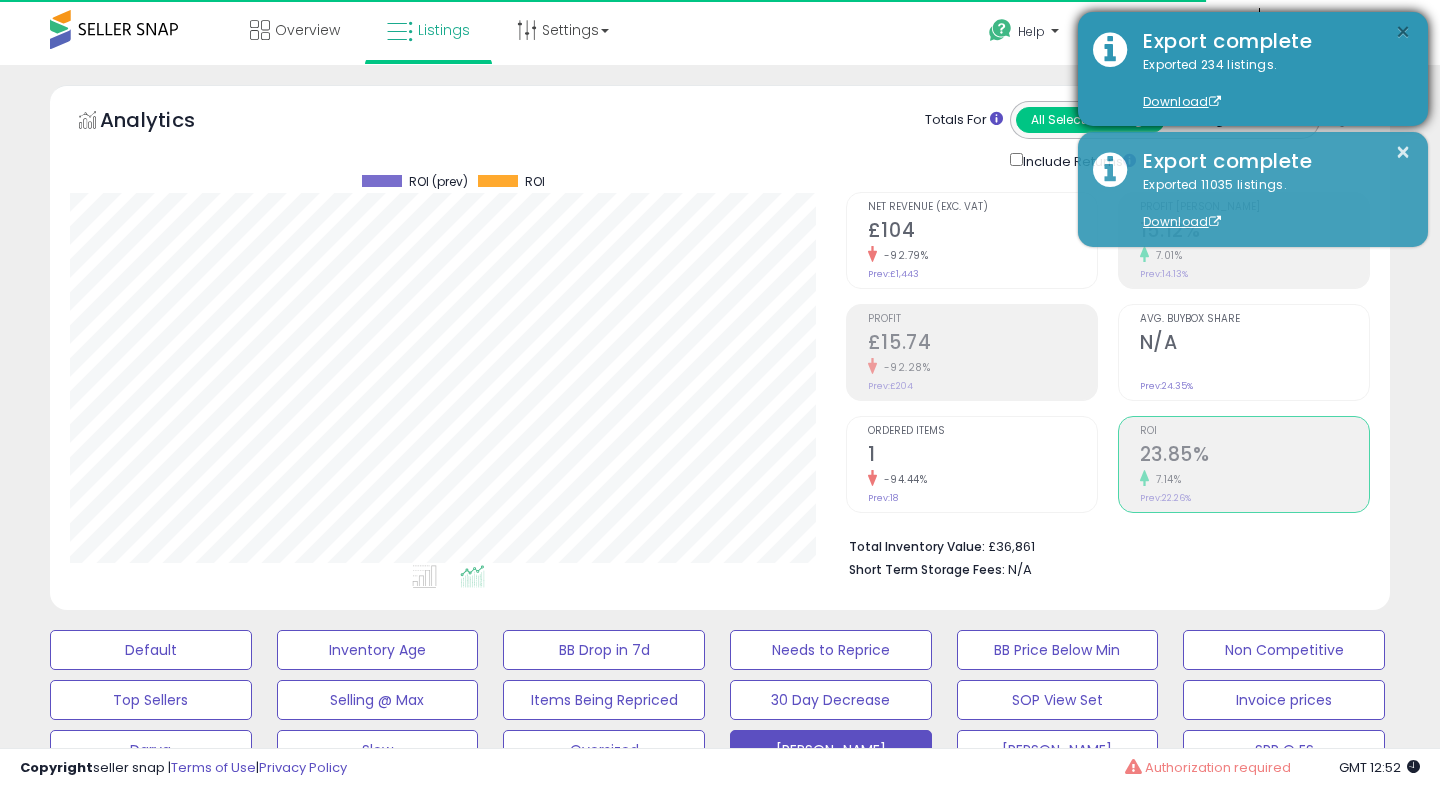 click on "×" at bounding box center [1403, 32] 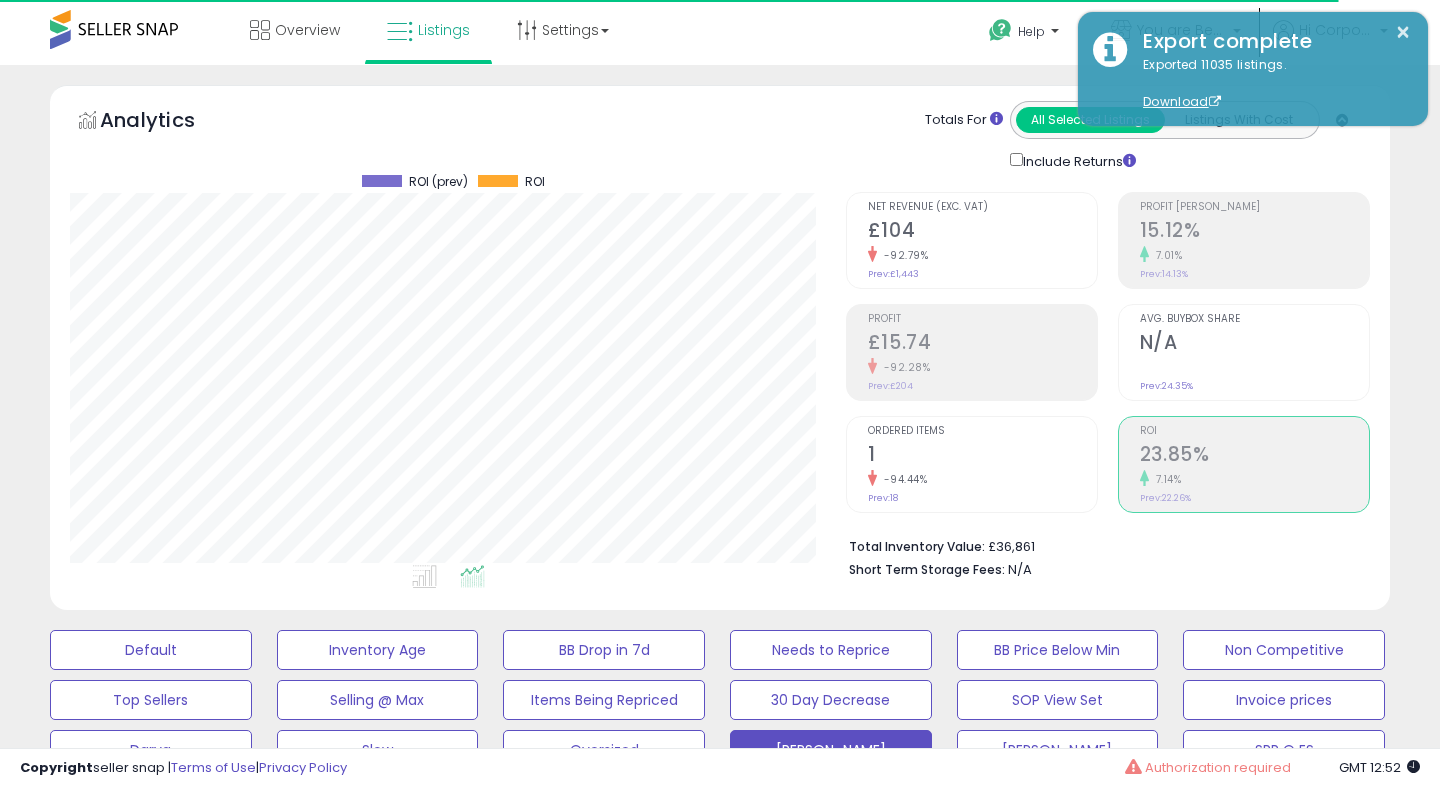click at bounding box center (0, 788) 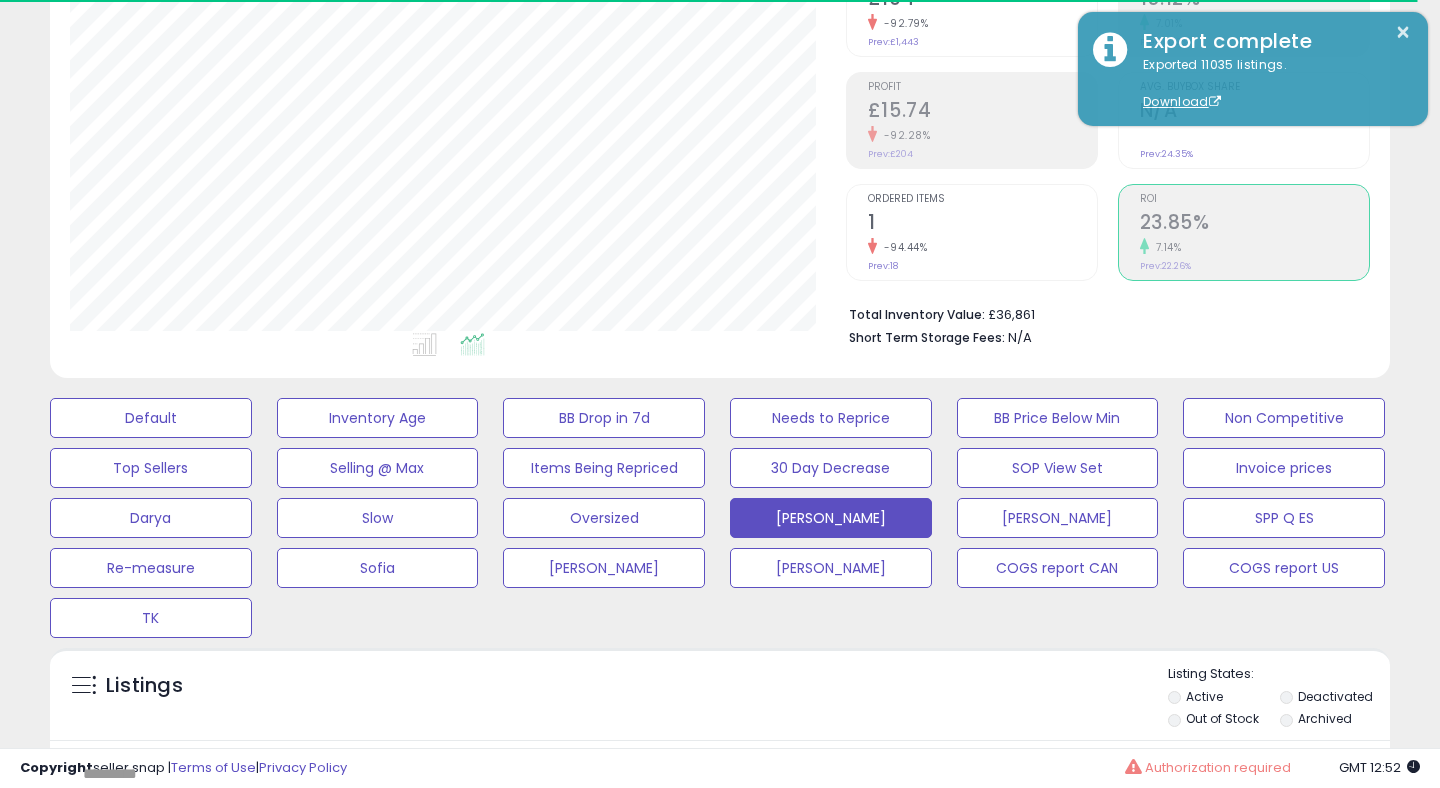 scroll, scrollTop: 382, scrollLeft: 0, axis: vertical 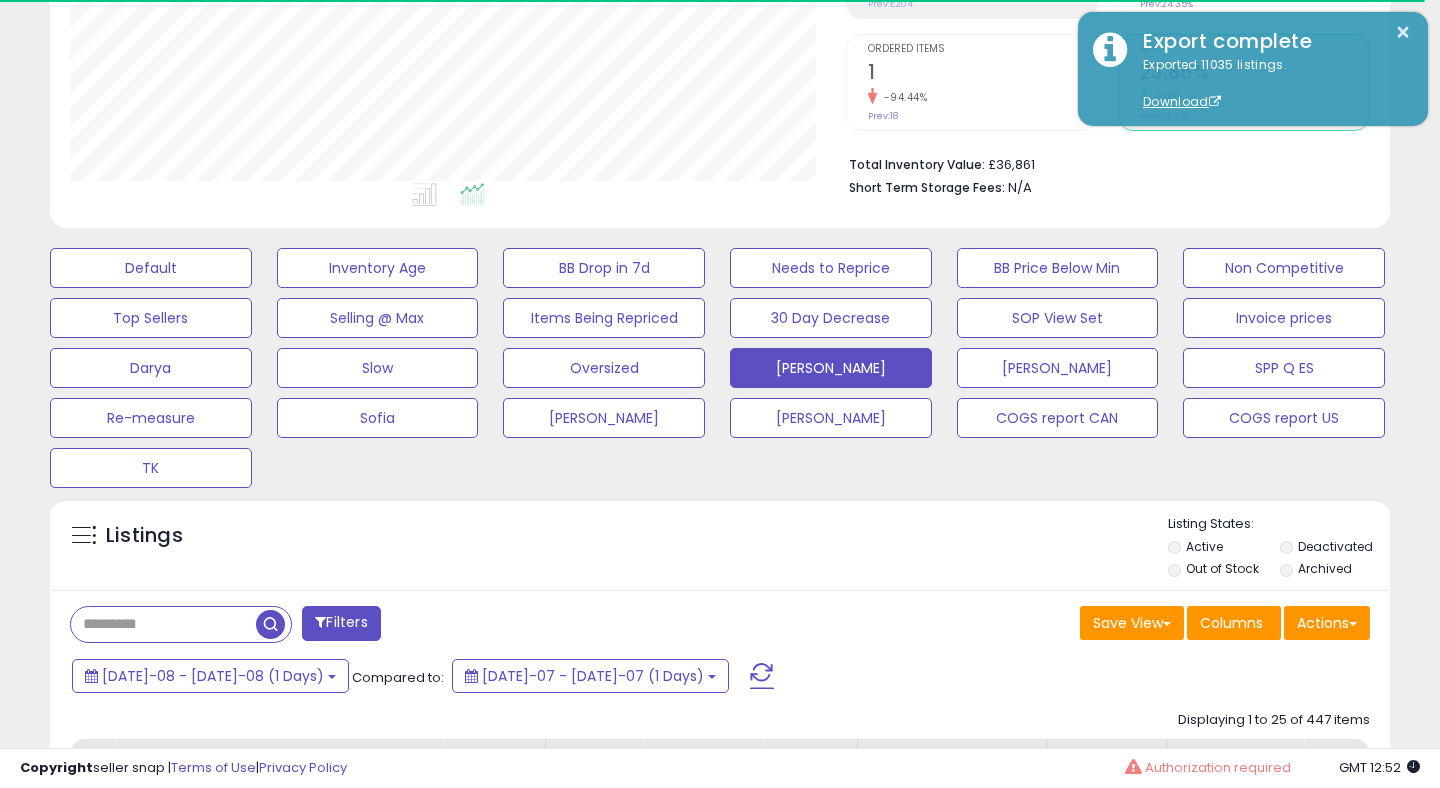 click at bounding box center (762, 676) 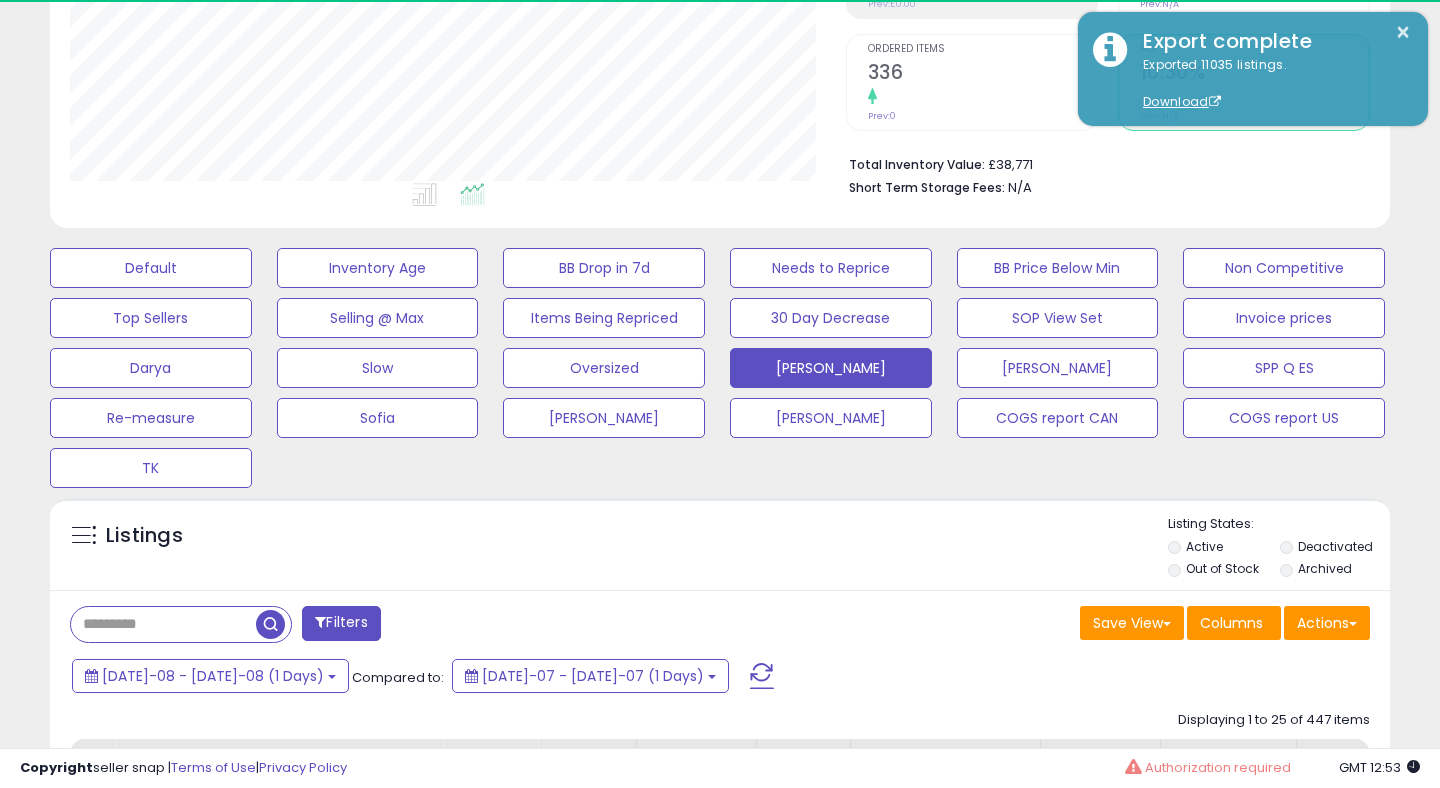 scroll, scrollTop: 999590, scrollLeft: 999224, axis: both 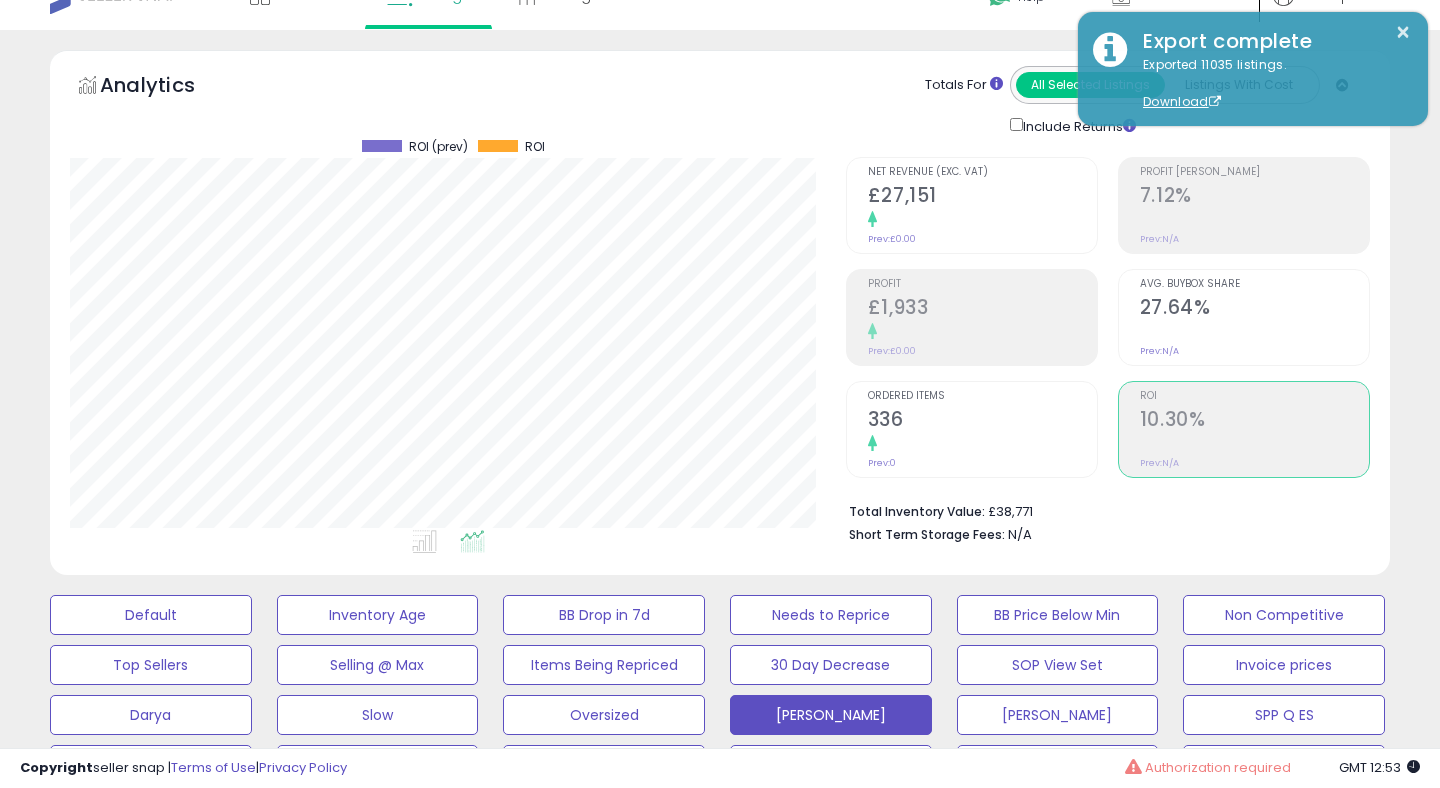 click on "£27,151" 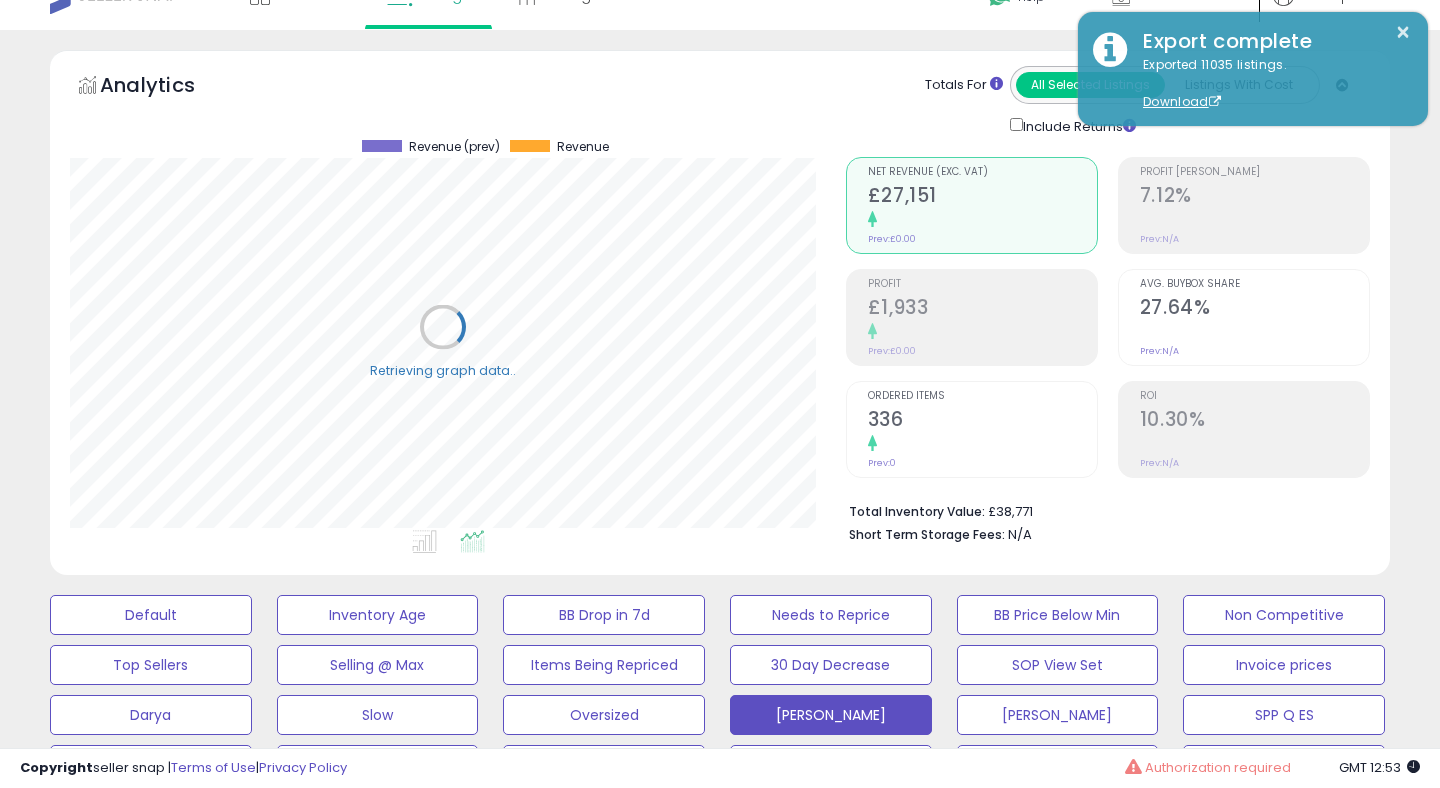 scroll, scrollTop: 999590, scrollLeft: 999224, axis: both 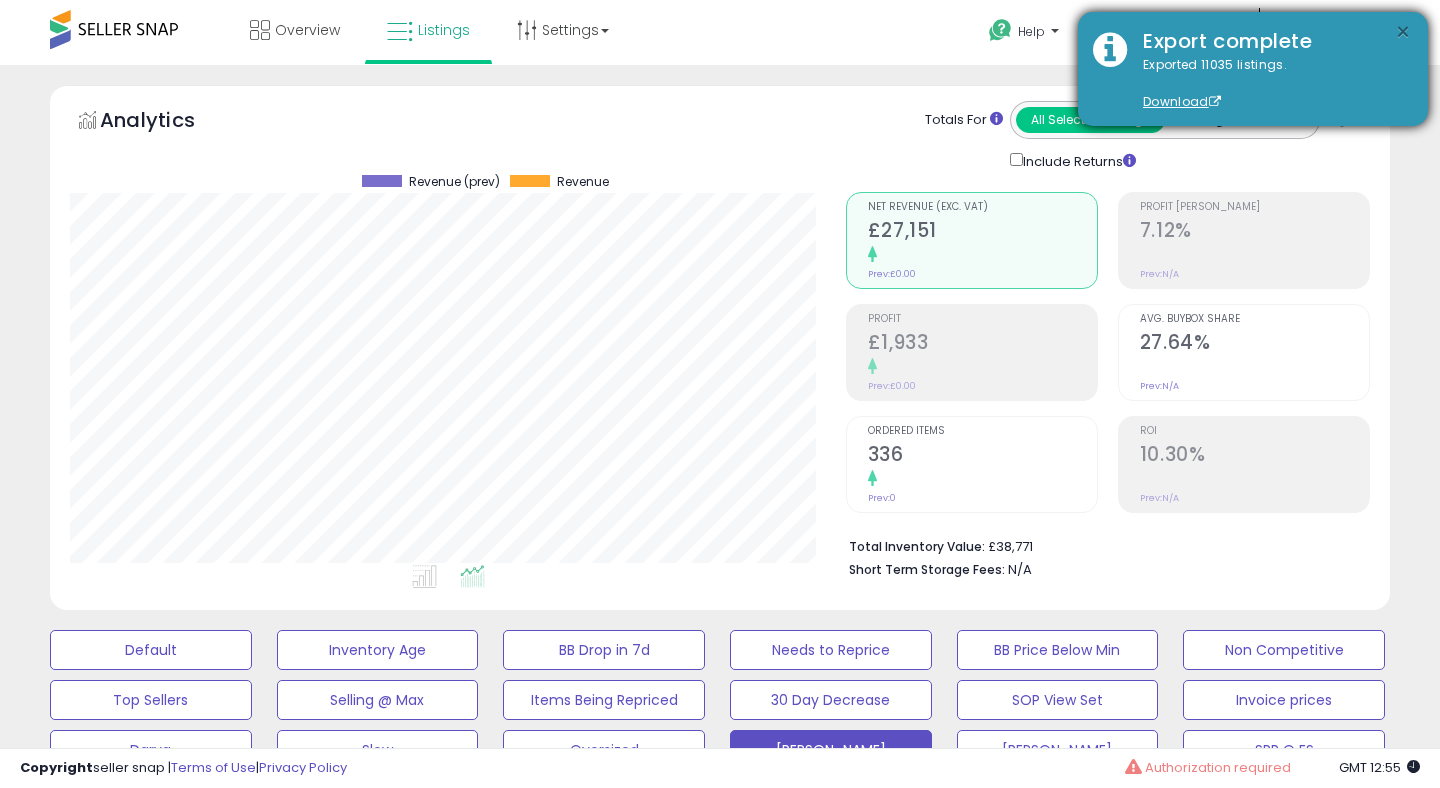 click on "×" at bounding box center (1403, 32) 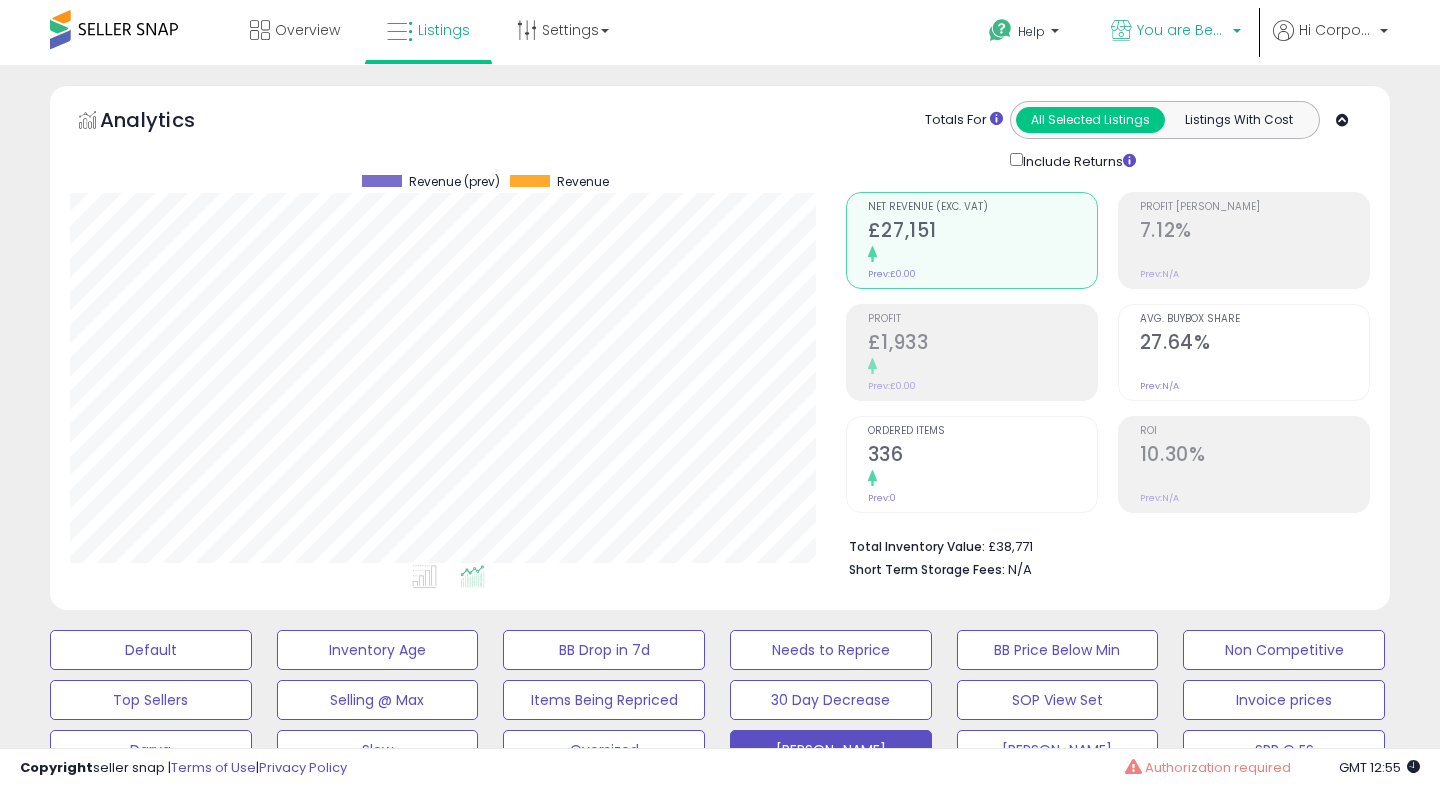 click on "You are Beautiful ([GEOGRAPHIC_DATA])" at bounding box center (1182, 30) 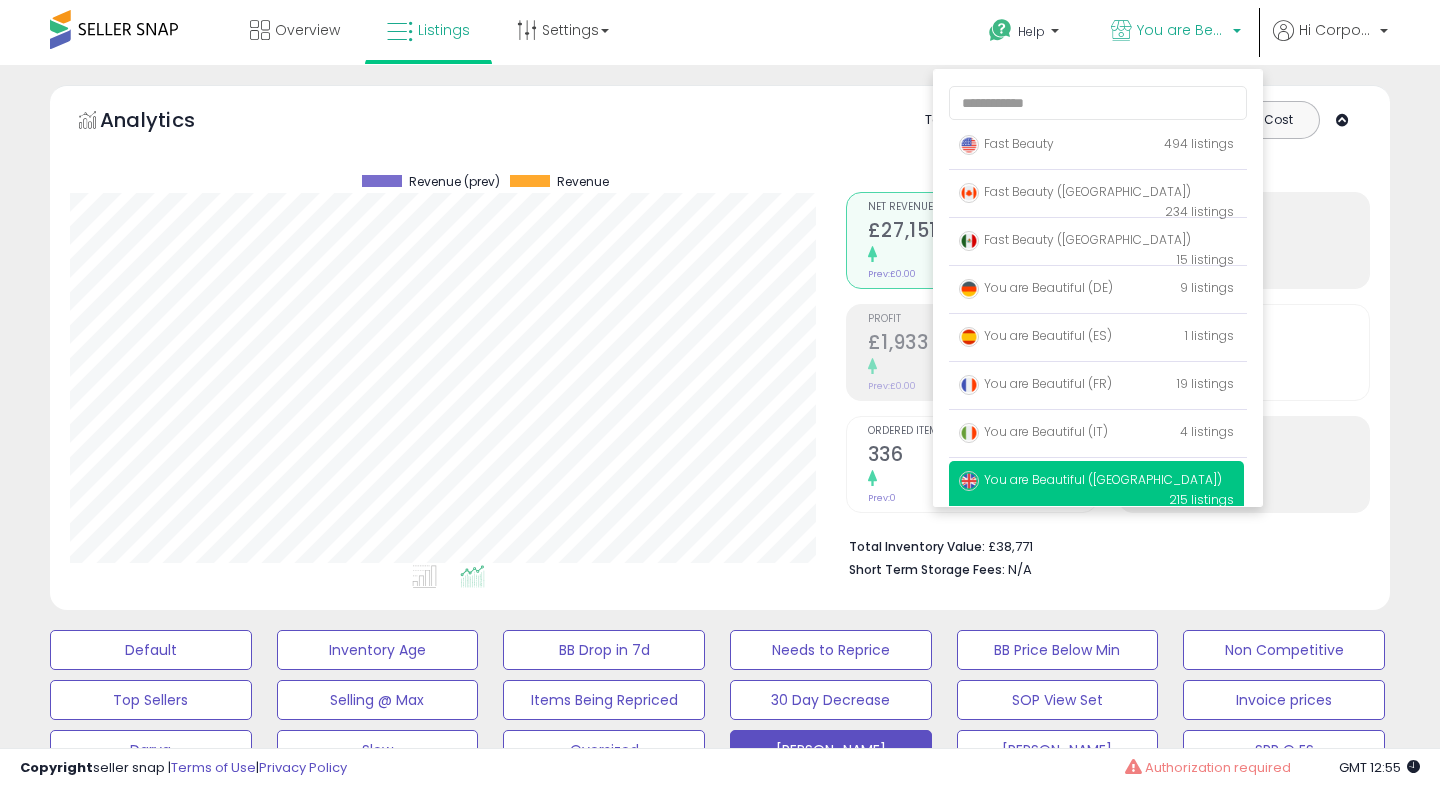 click on "You are Beautiful ([GEOGRAPHIC_DATA])" at bounding box center [1090, 479] 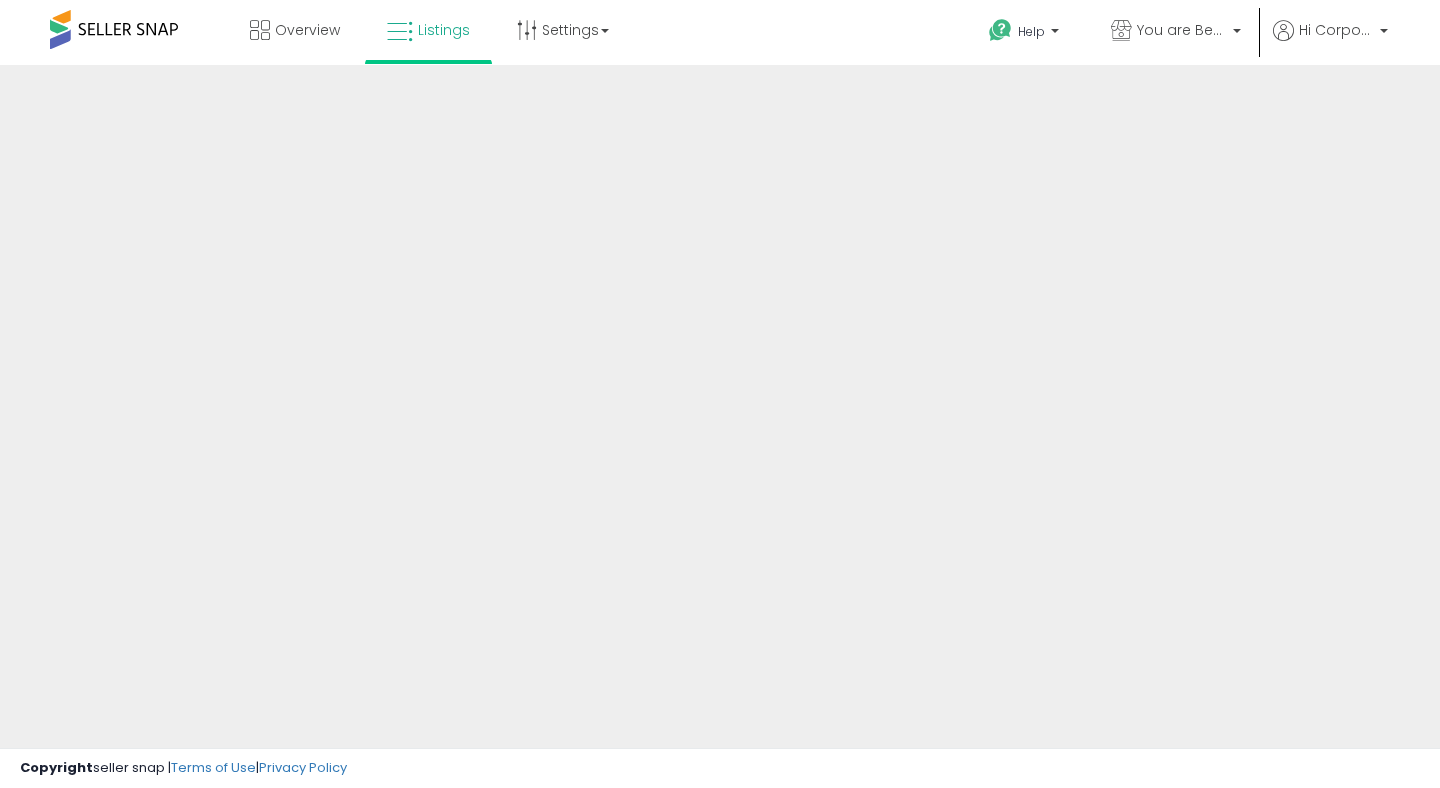 scroll, scrollTop: 0, scrollLeft: 0, axis: both 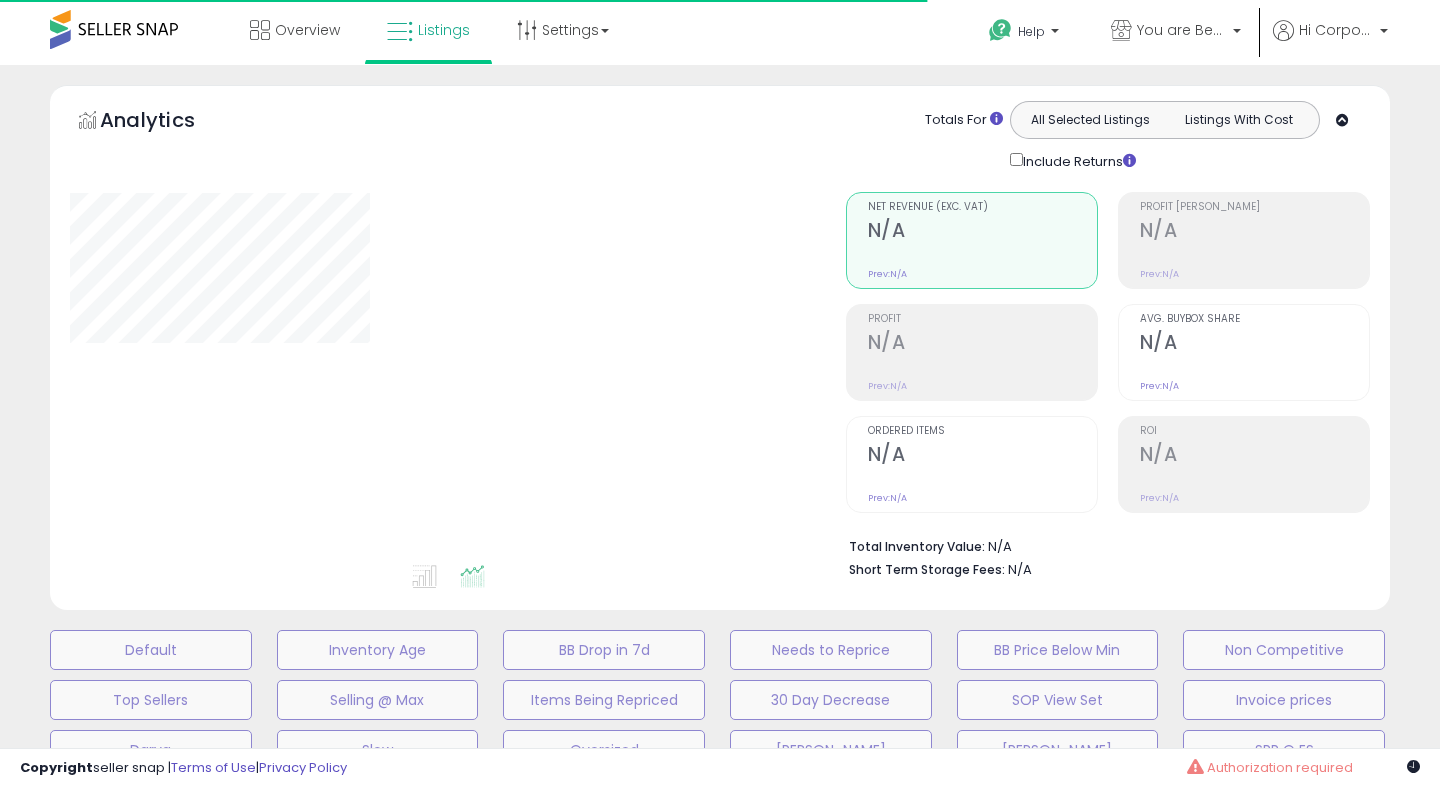 type on "**********" 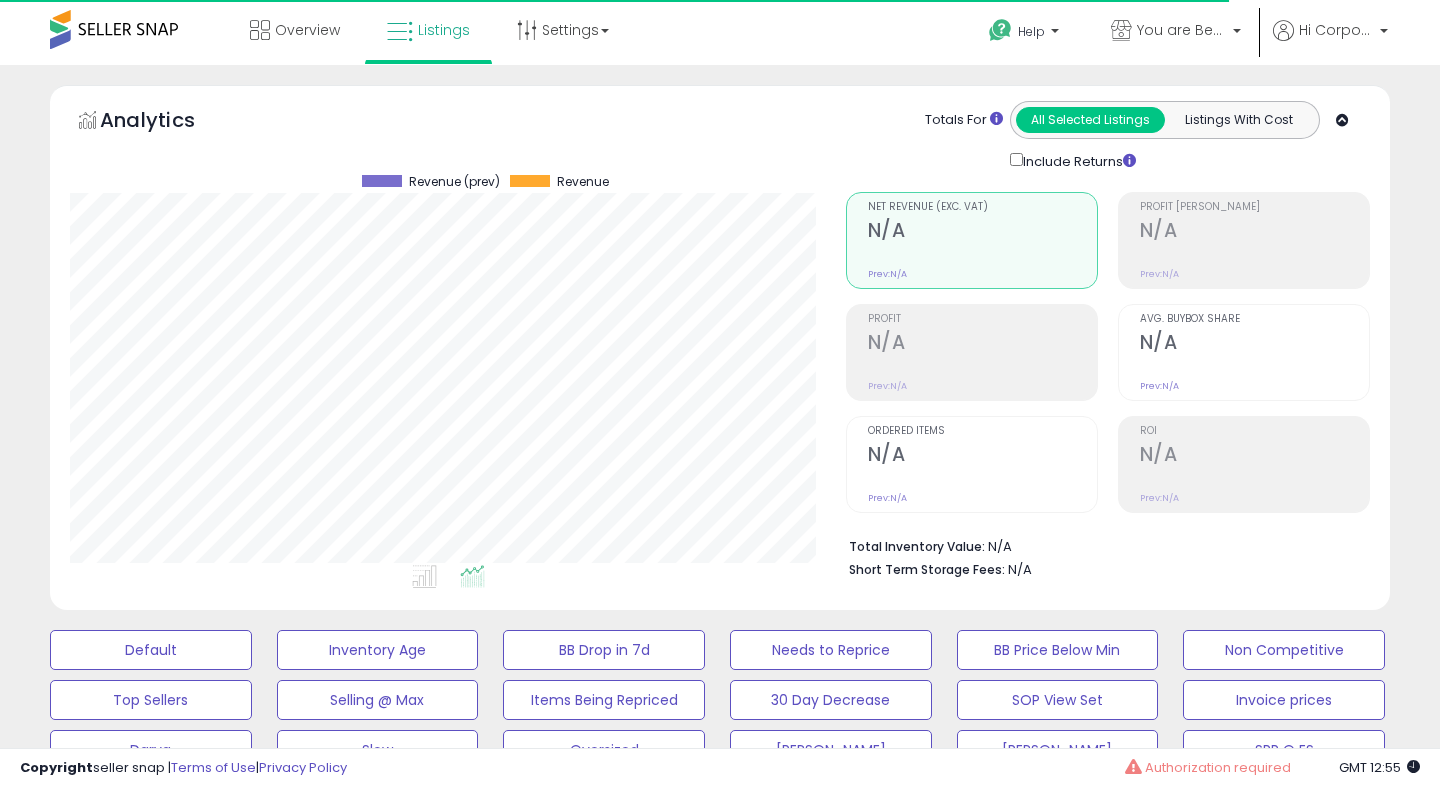 scroll, scrollTop: 999590, scrollLeft: 999224, axis: both 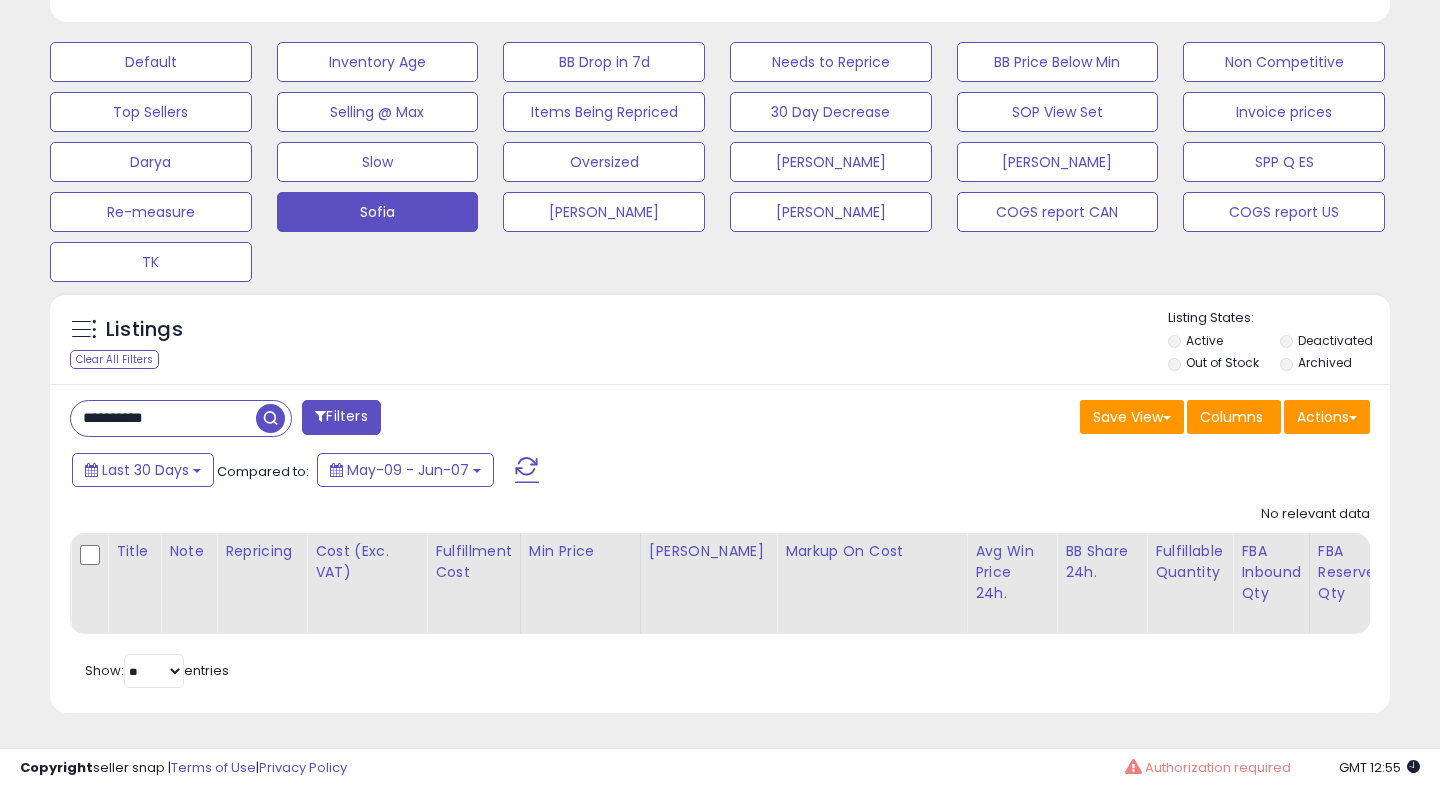 click on "**********" at bounding box center [163, 418] 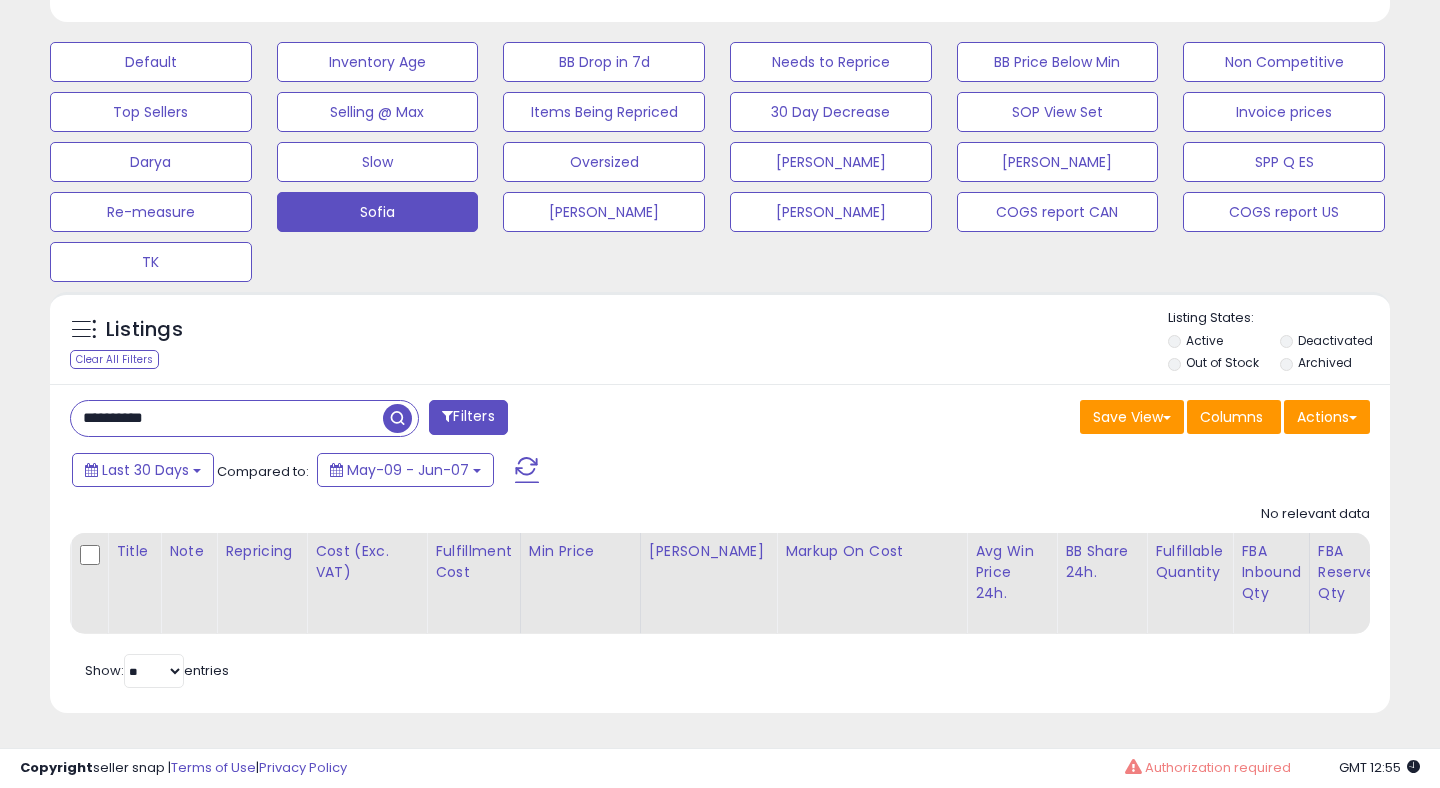 drag, startPoint x: 211, startPoint y: 424, endPoint x: 33, endPoint y: 415, distance: 178.22739 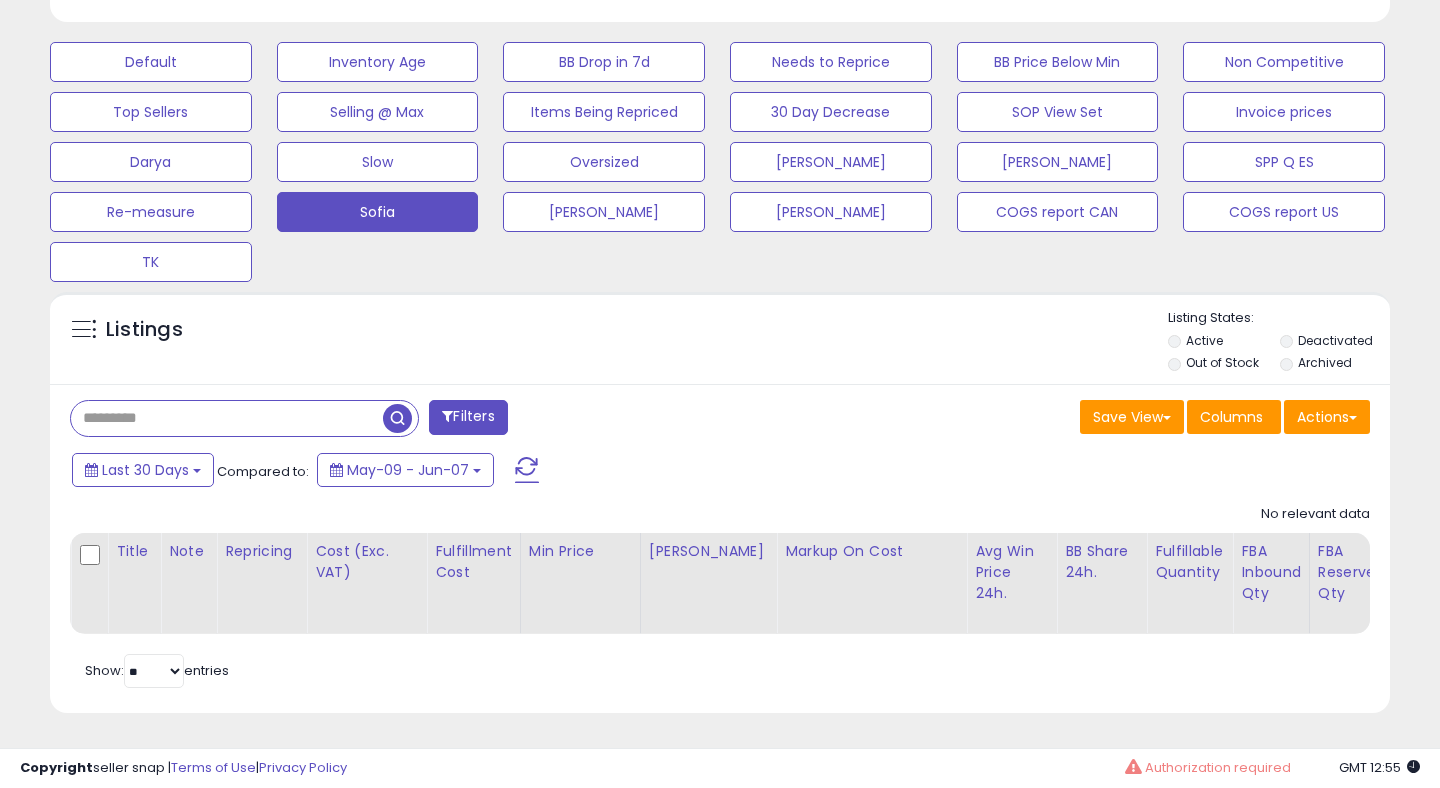 type 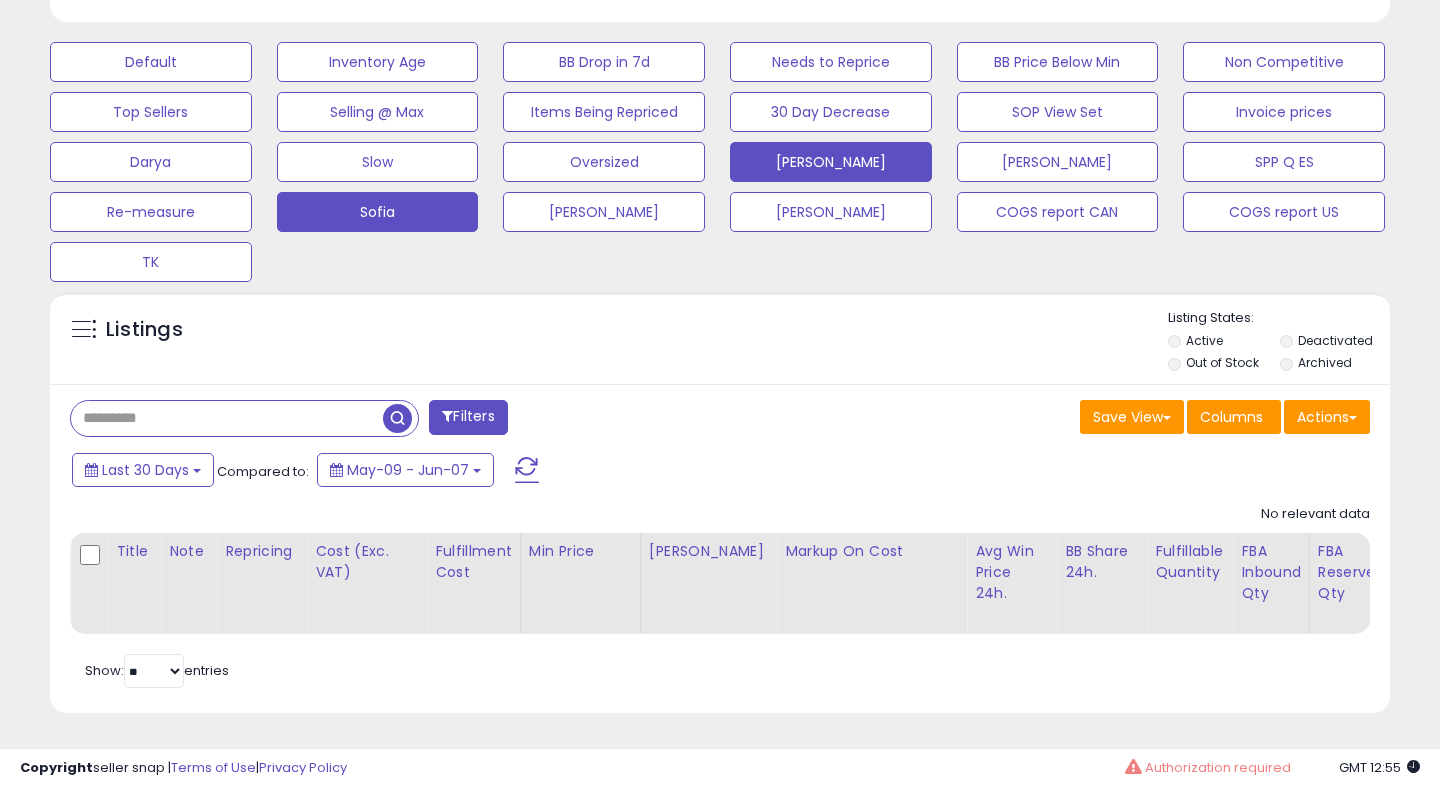 click on "[PERSON_NAME]" at bounding box center (151, 62) 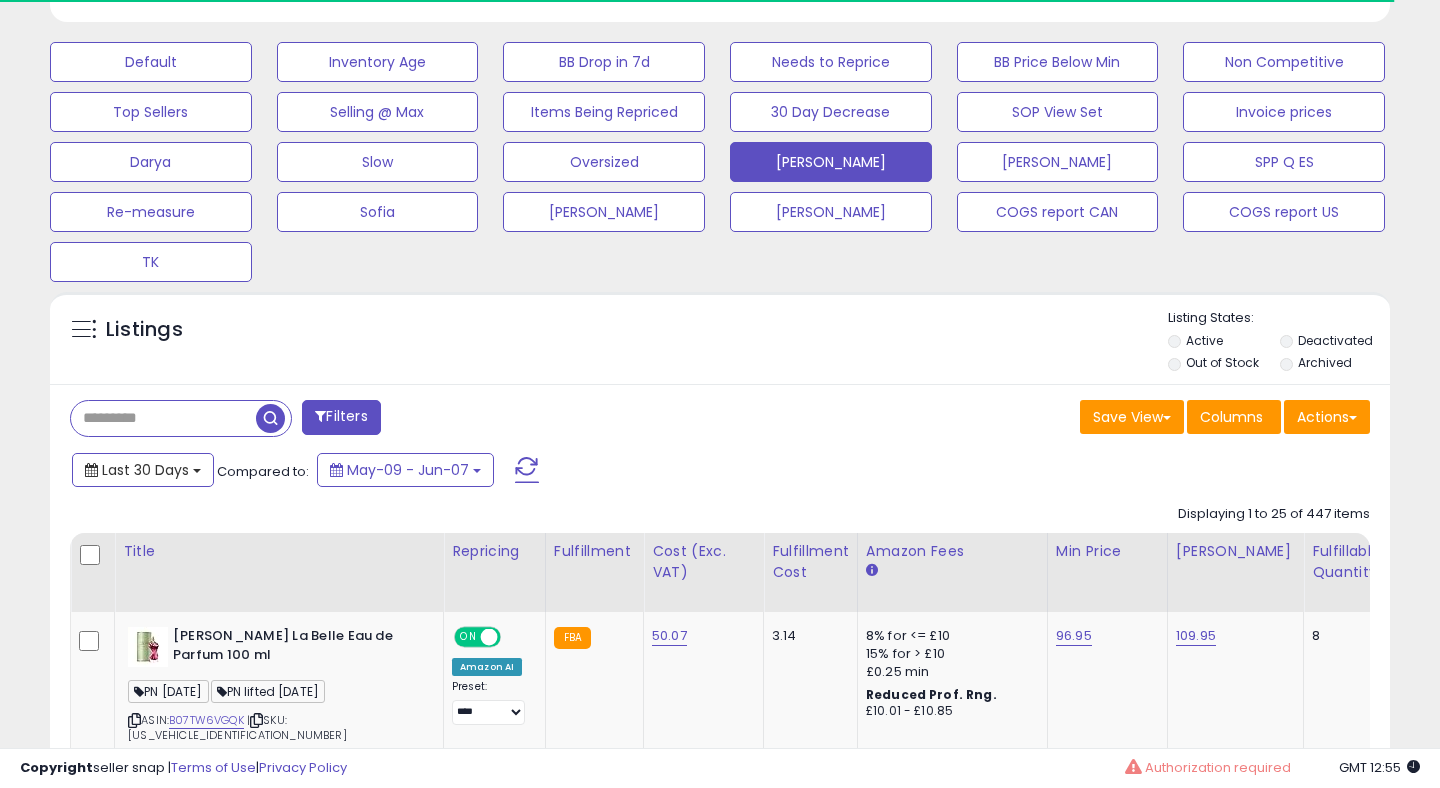 click on "Last 30 Days" at bounding box center (145, 470) 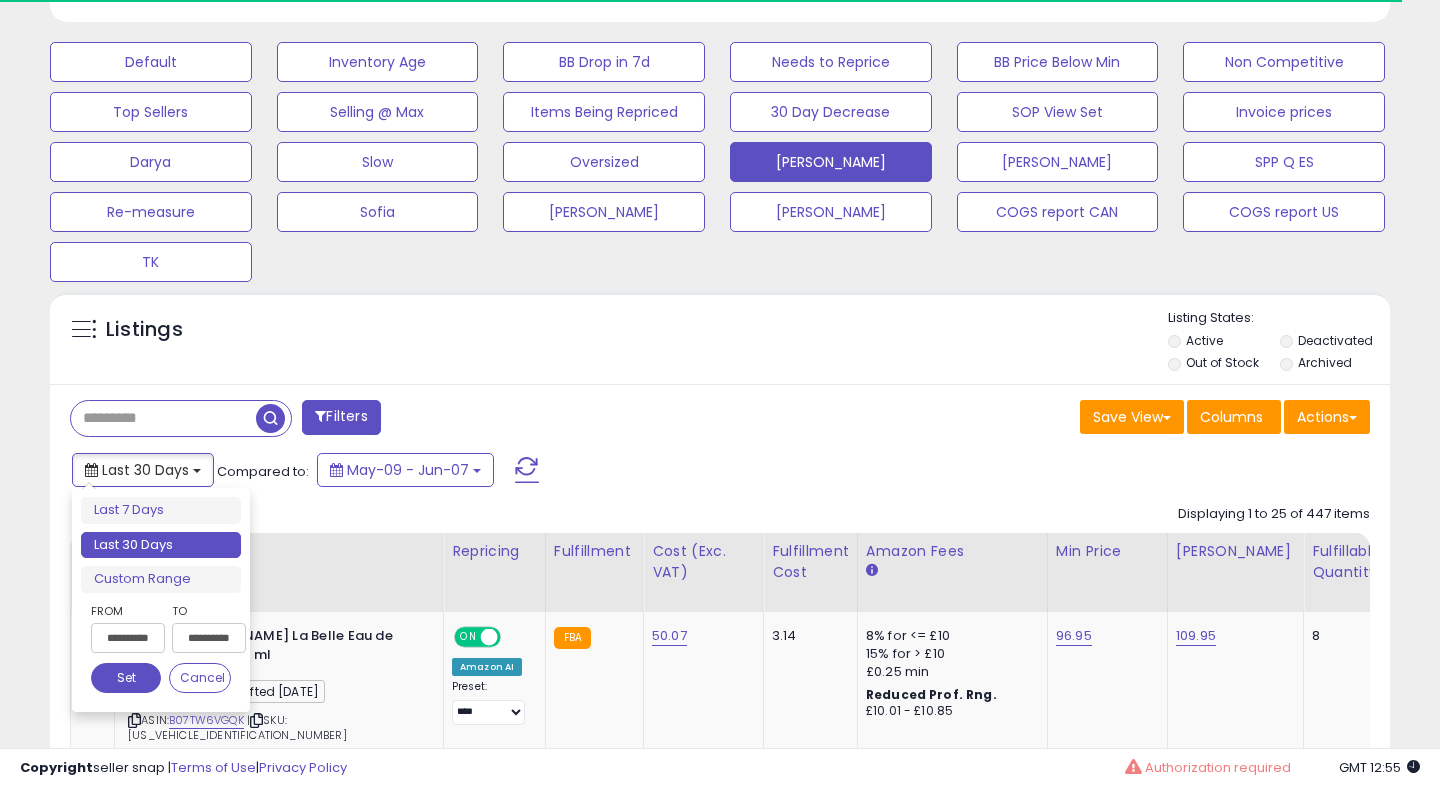 scroll, scrollTop: 999590, scrollLeft: 999224, axis: both 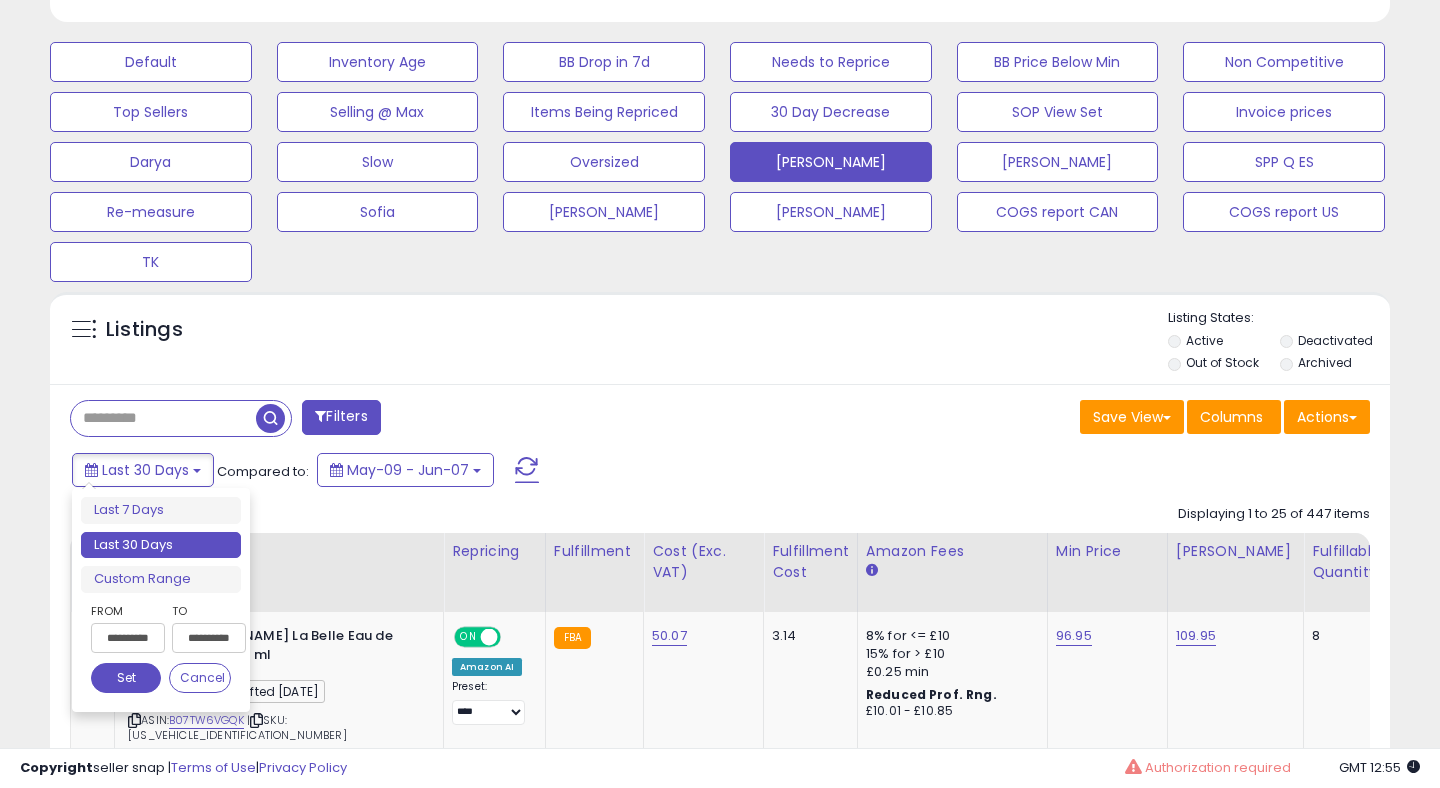 click on "**********" at bounding box center (128, 638) 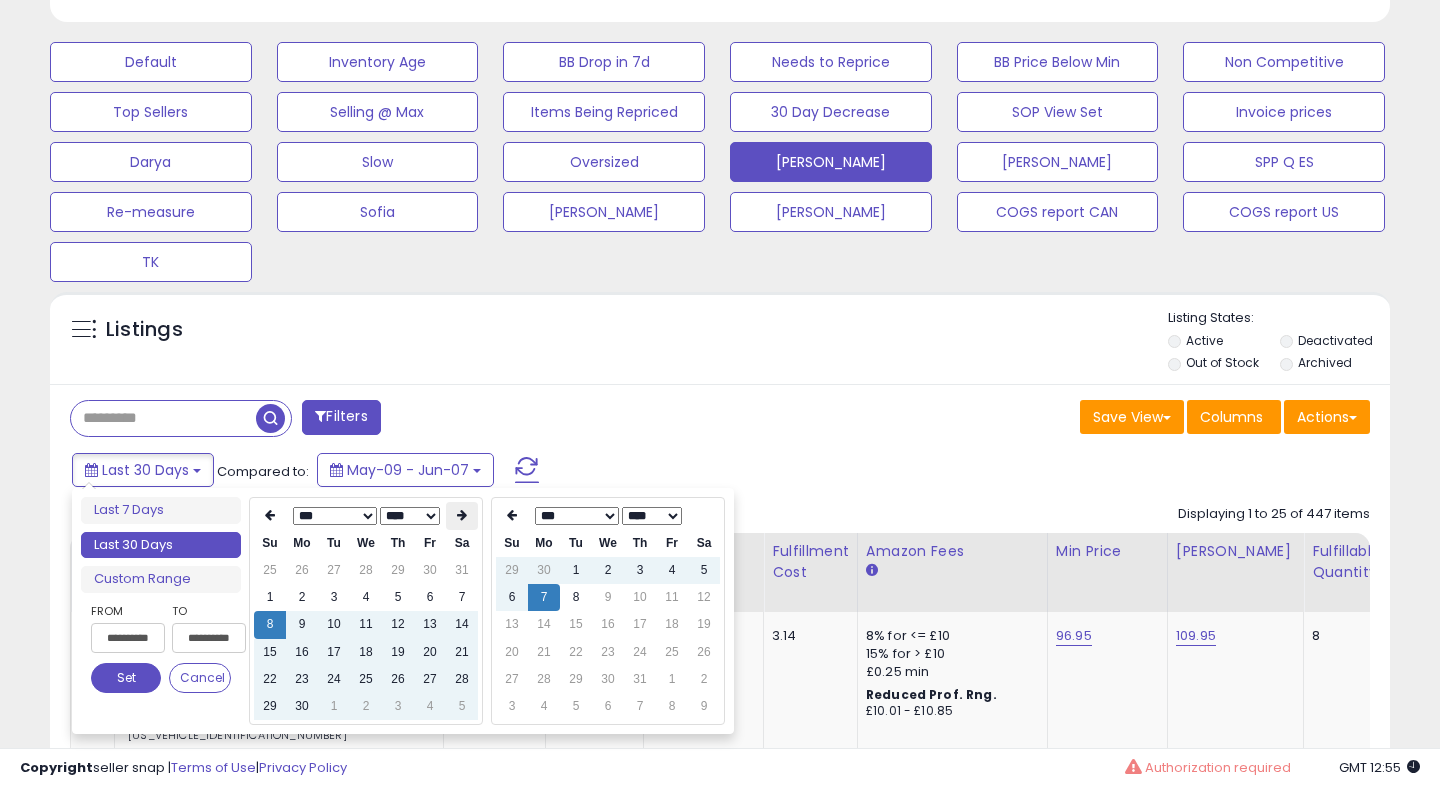 click at bounding box center [462, 515] 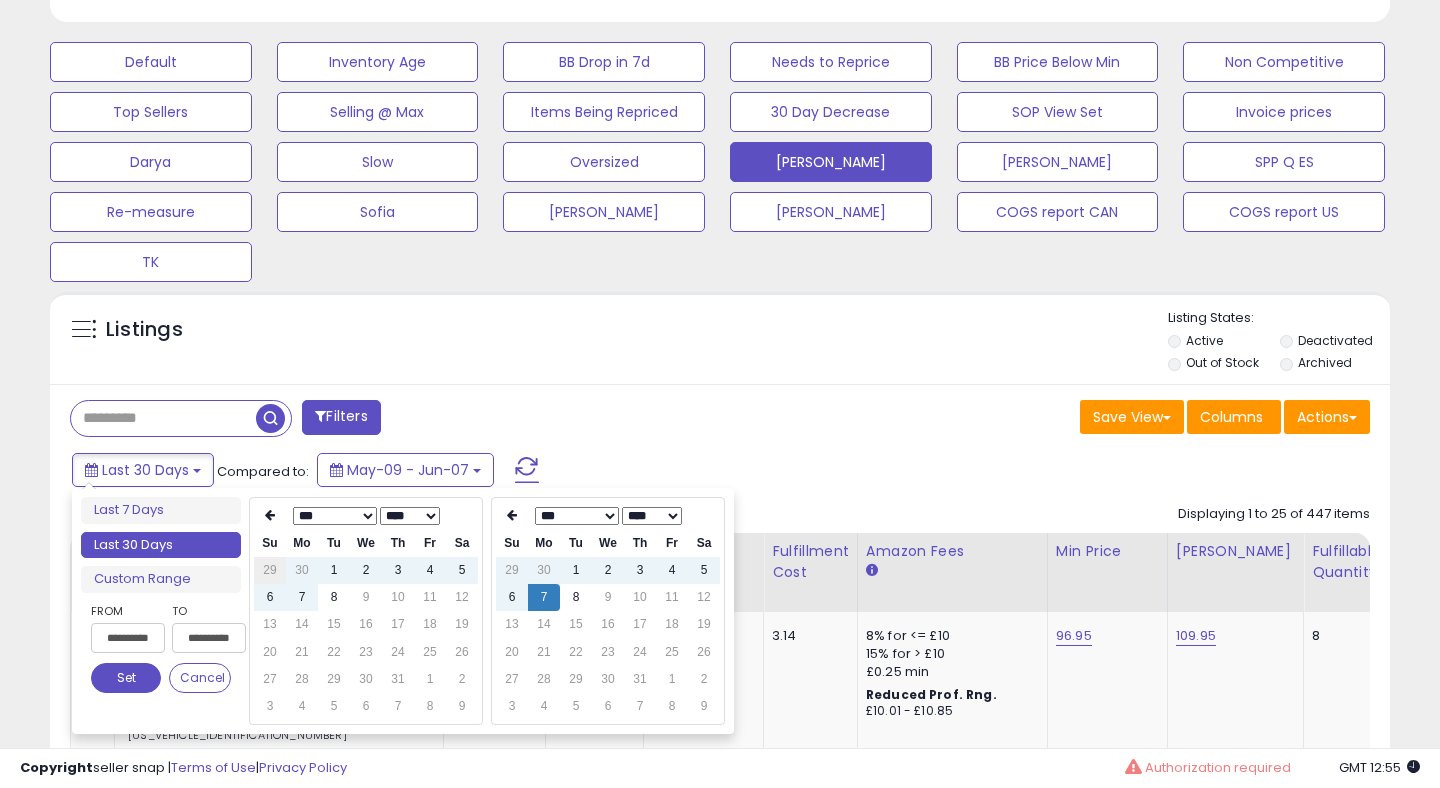 click on "29" at bounding box center (270, 570) 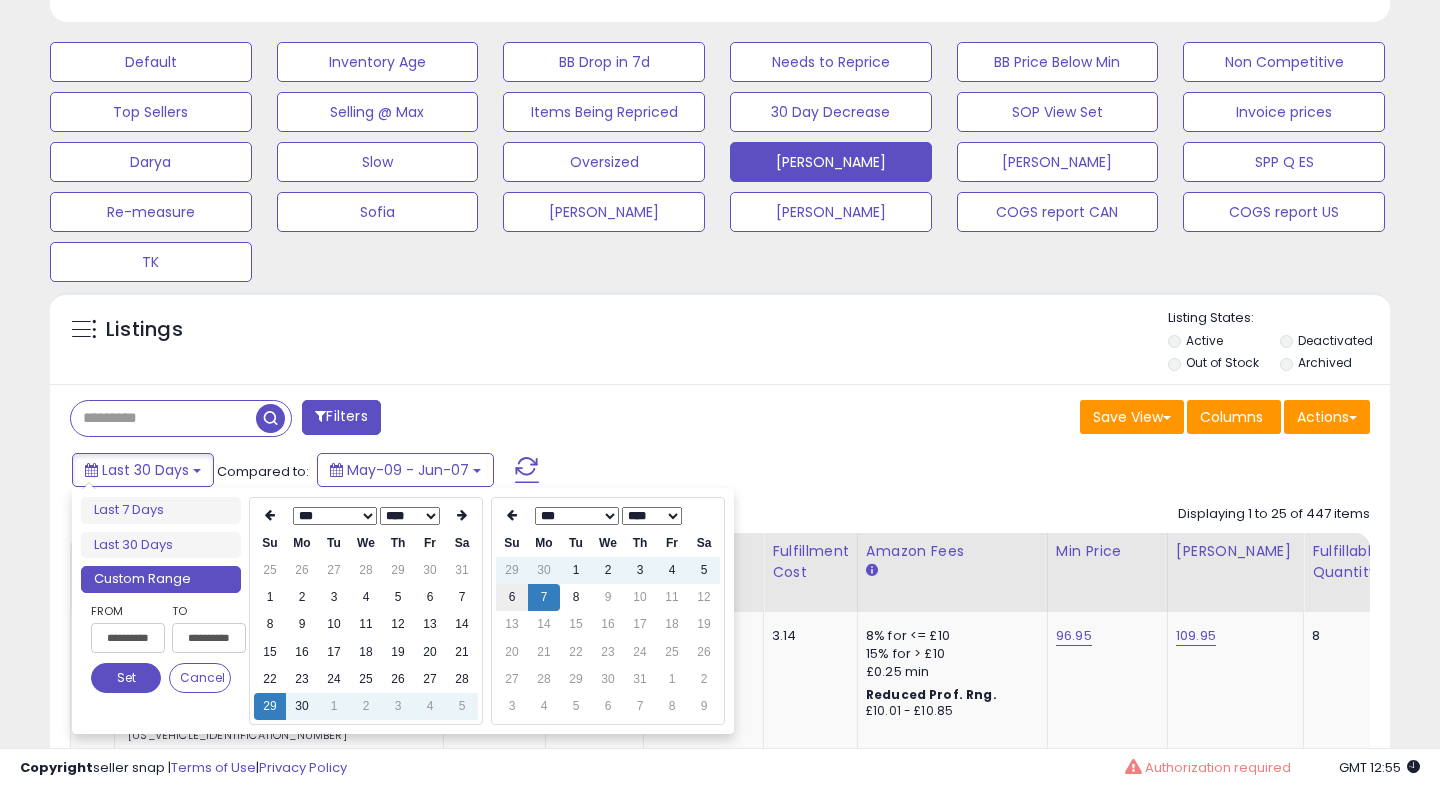 type on "**********" 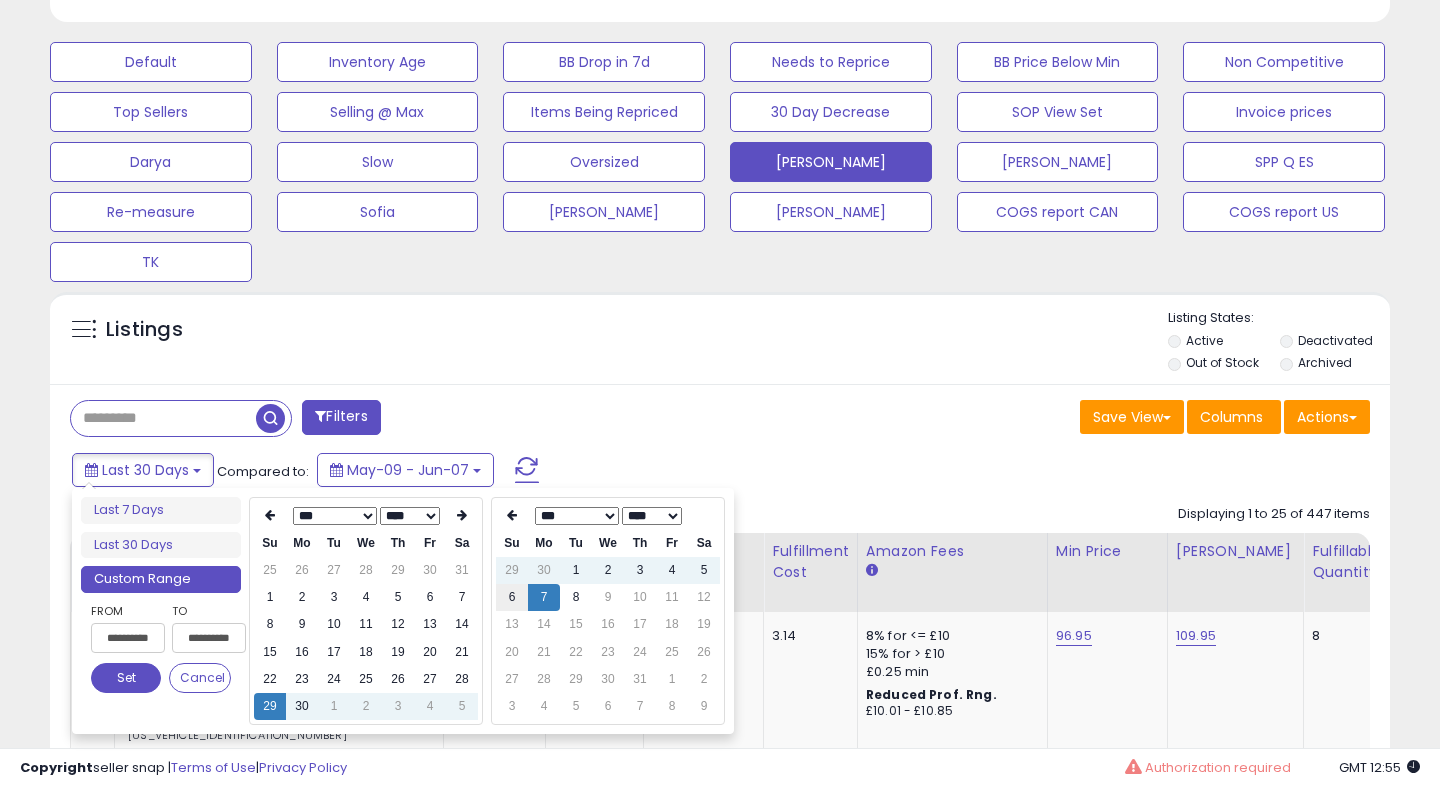 click on "6" at bounding box center (512, 597) 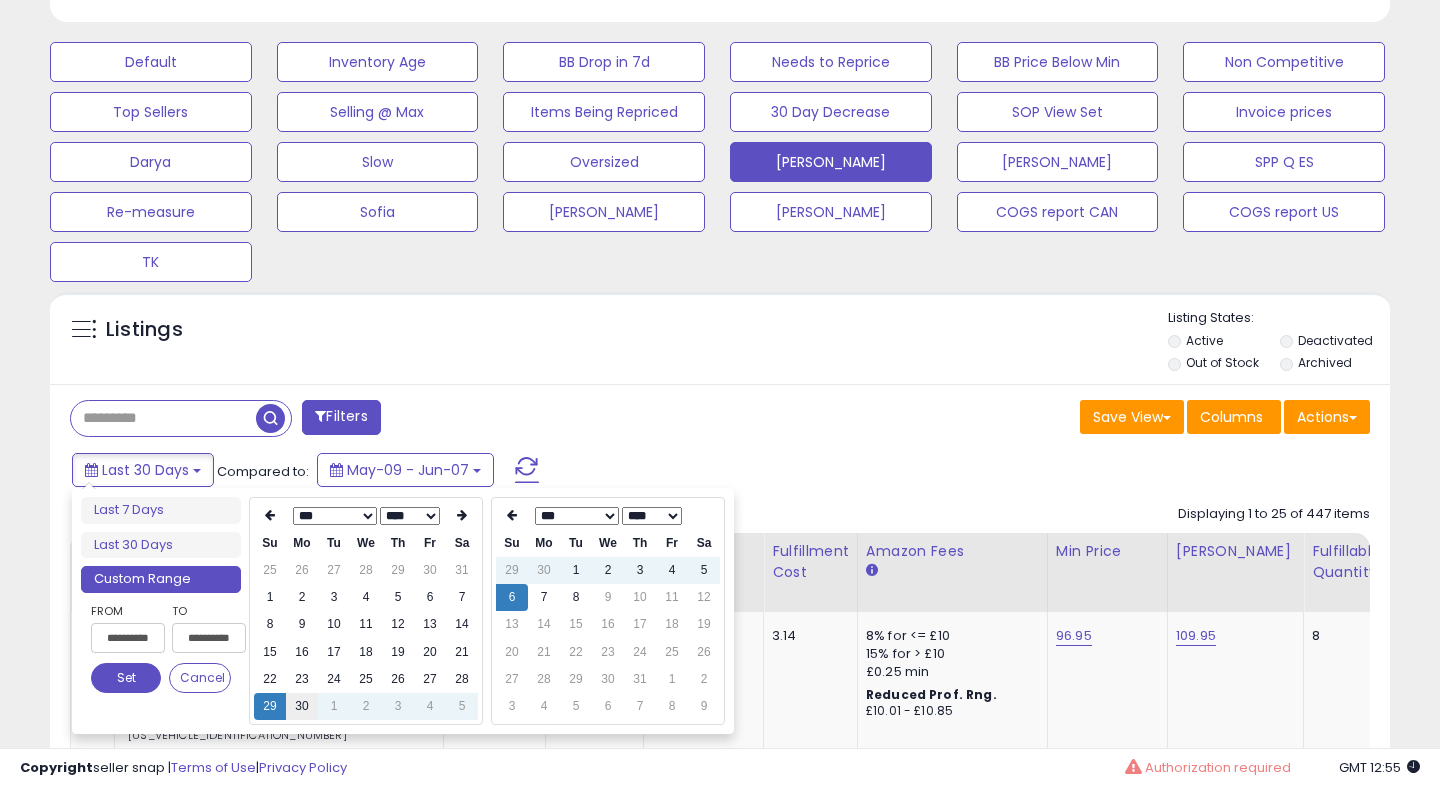 click on "30" at bounding box center [302, 706] 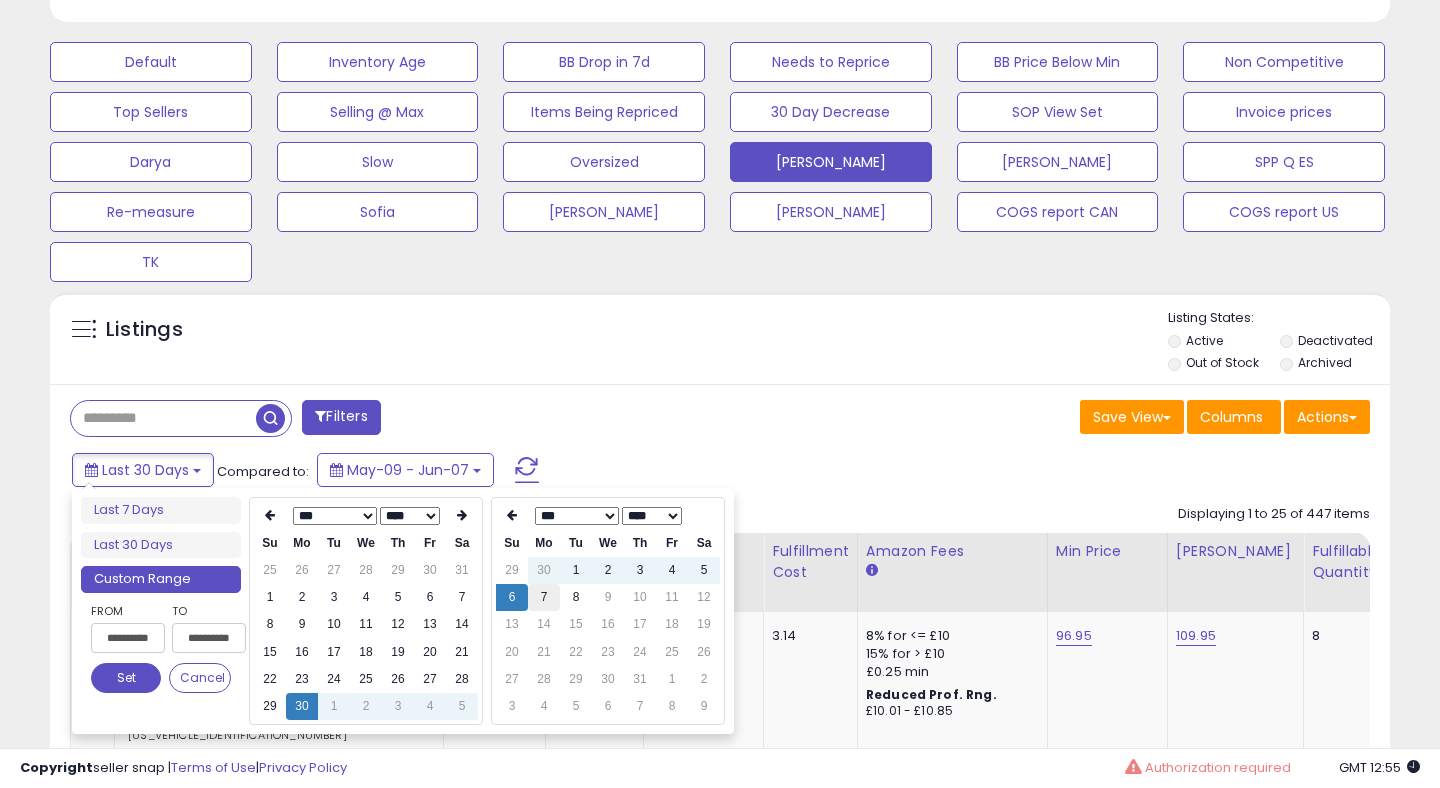 type on "**********" 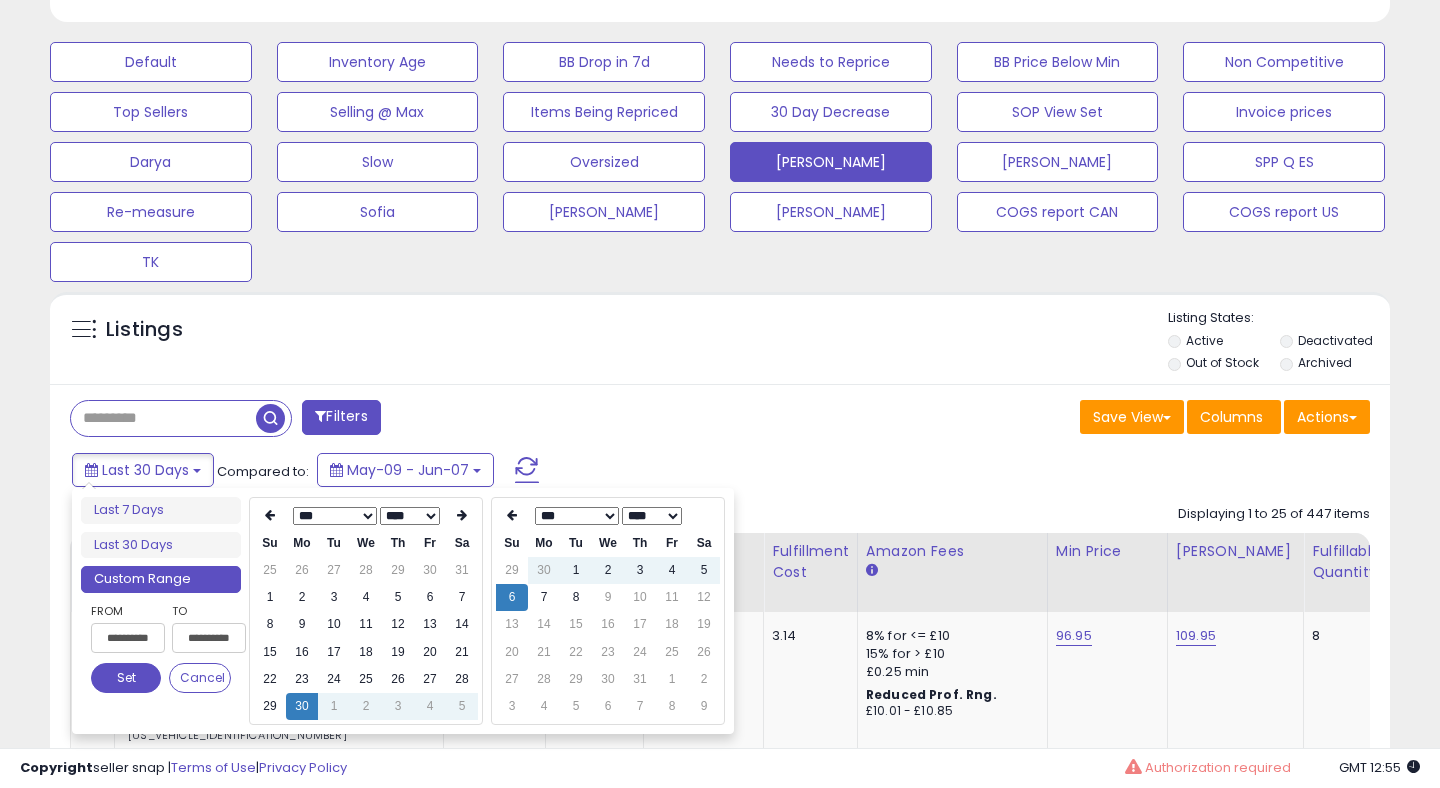 type on "**********" 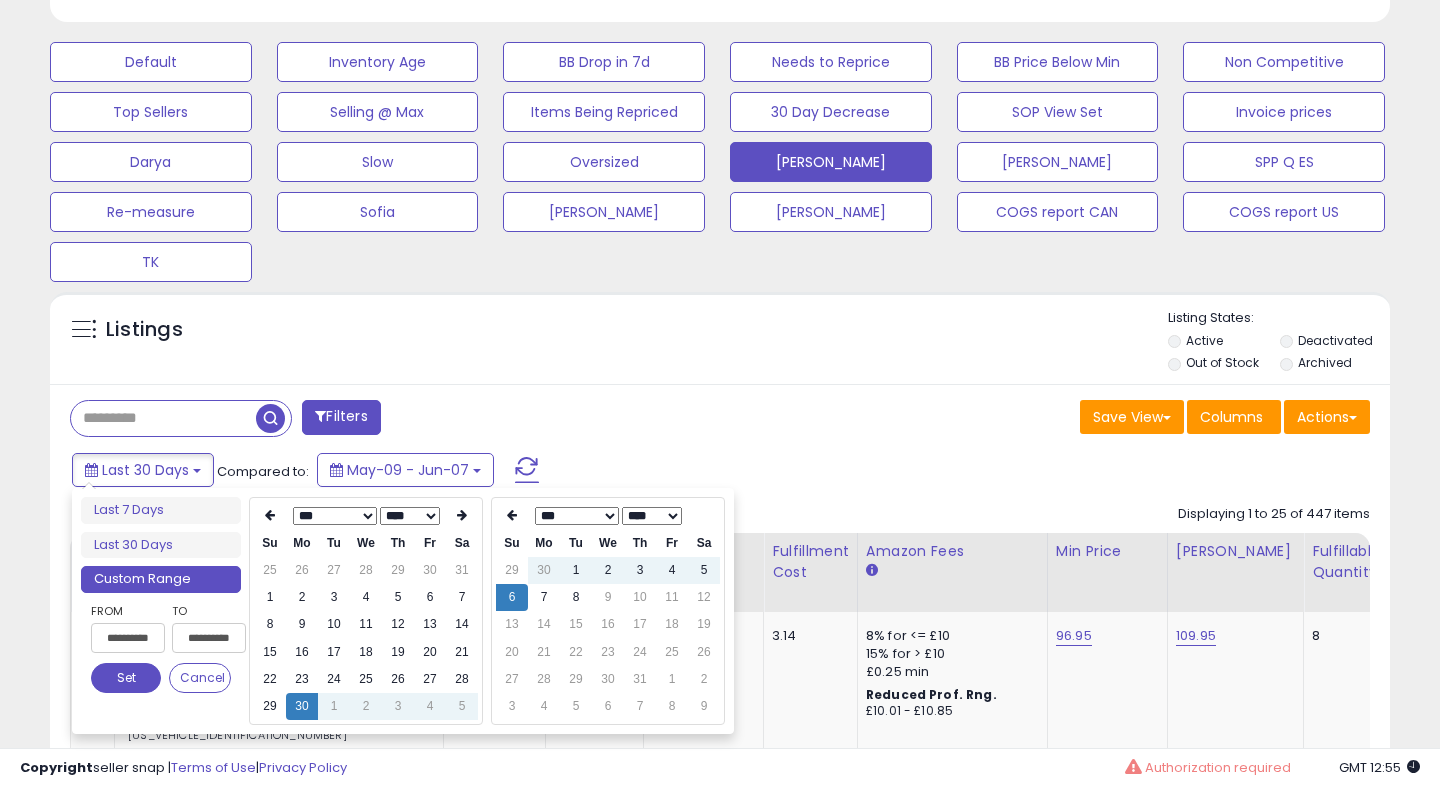 click on "Set" at bounding box center [126, 678] 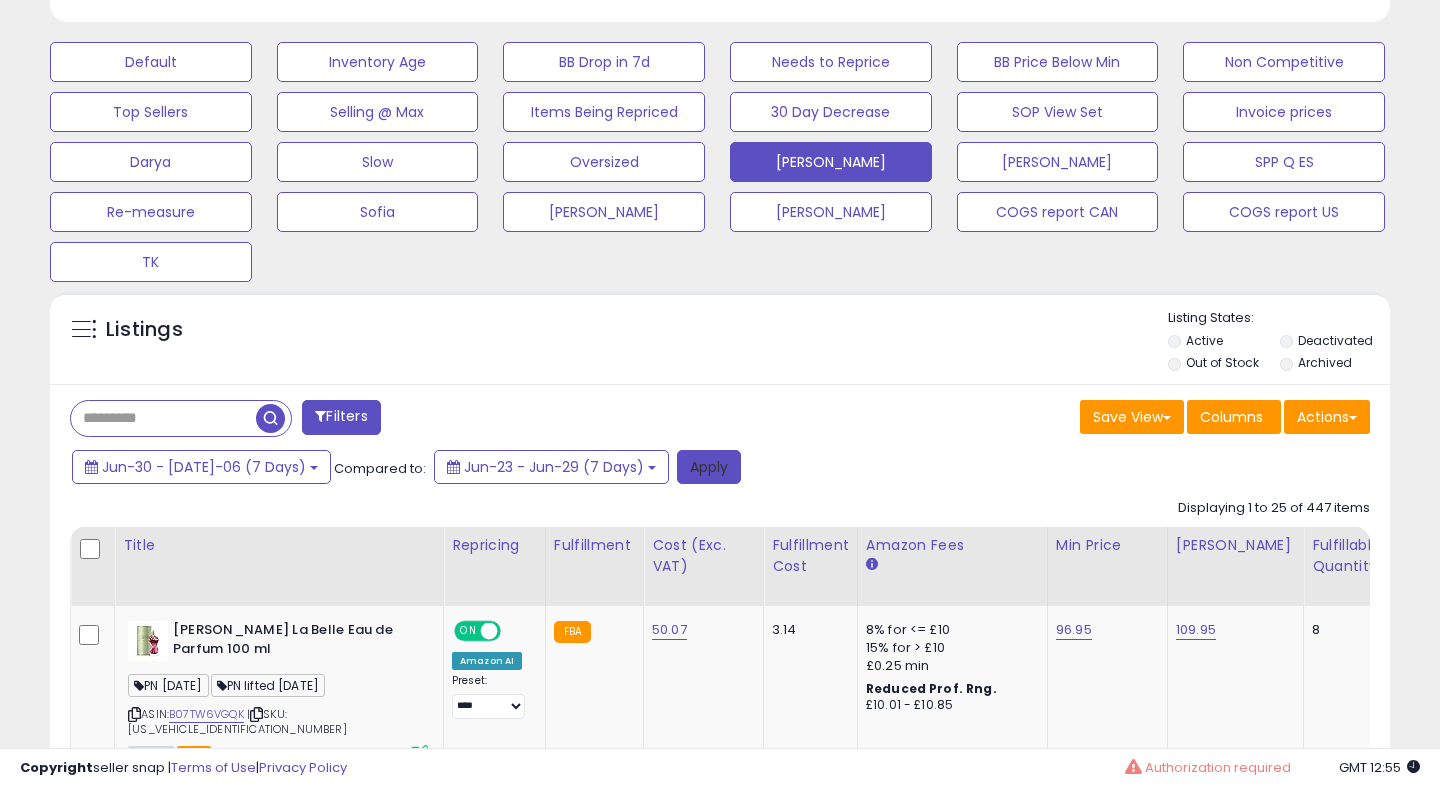 click on "Apply" at bounding box center [709, 467] 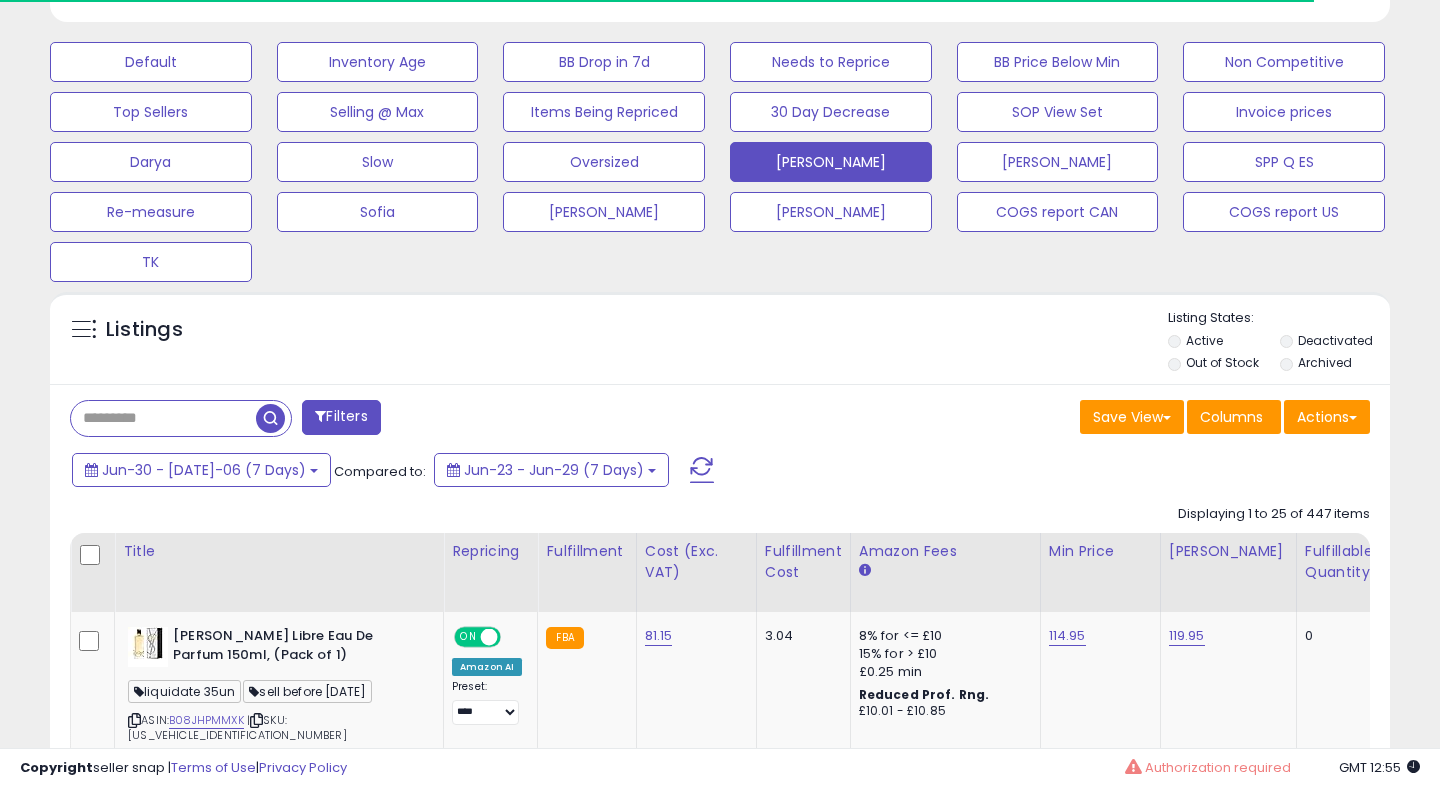 scroll, scrollTop: 0, scrollLeft: 0, axis: both 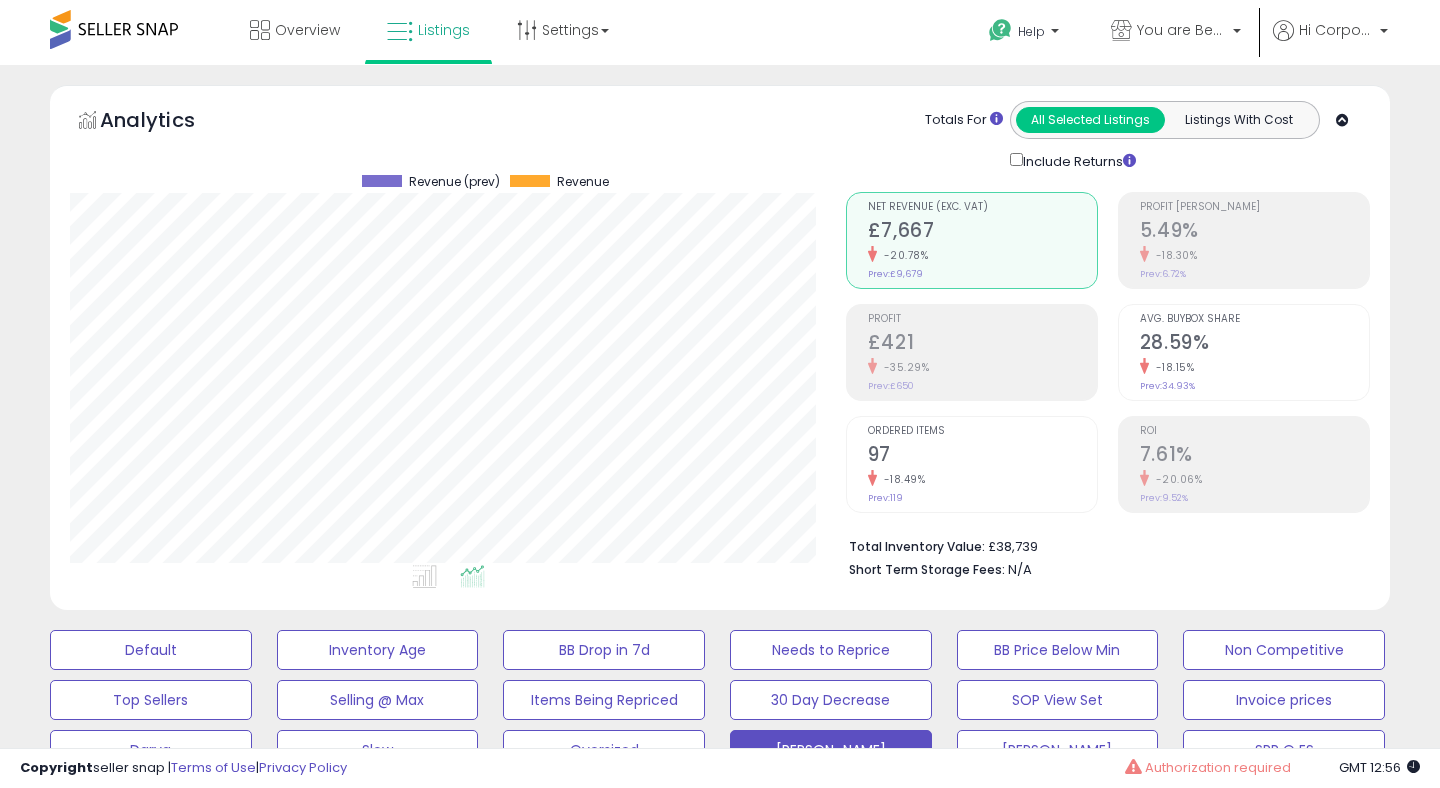 click on "Total Inventory Value:   £38,739
Short Term Storage Fees:   N/A" at bounding box center (1108, 551) 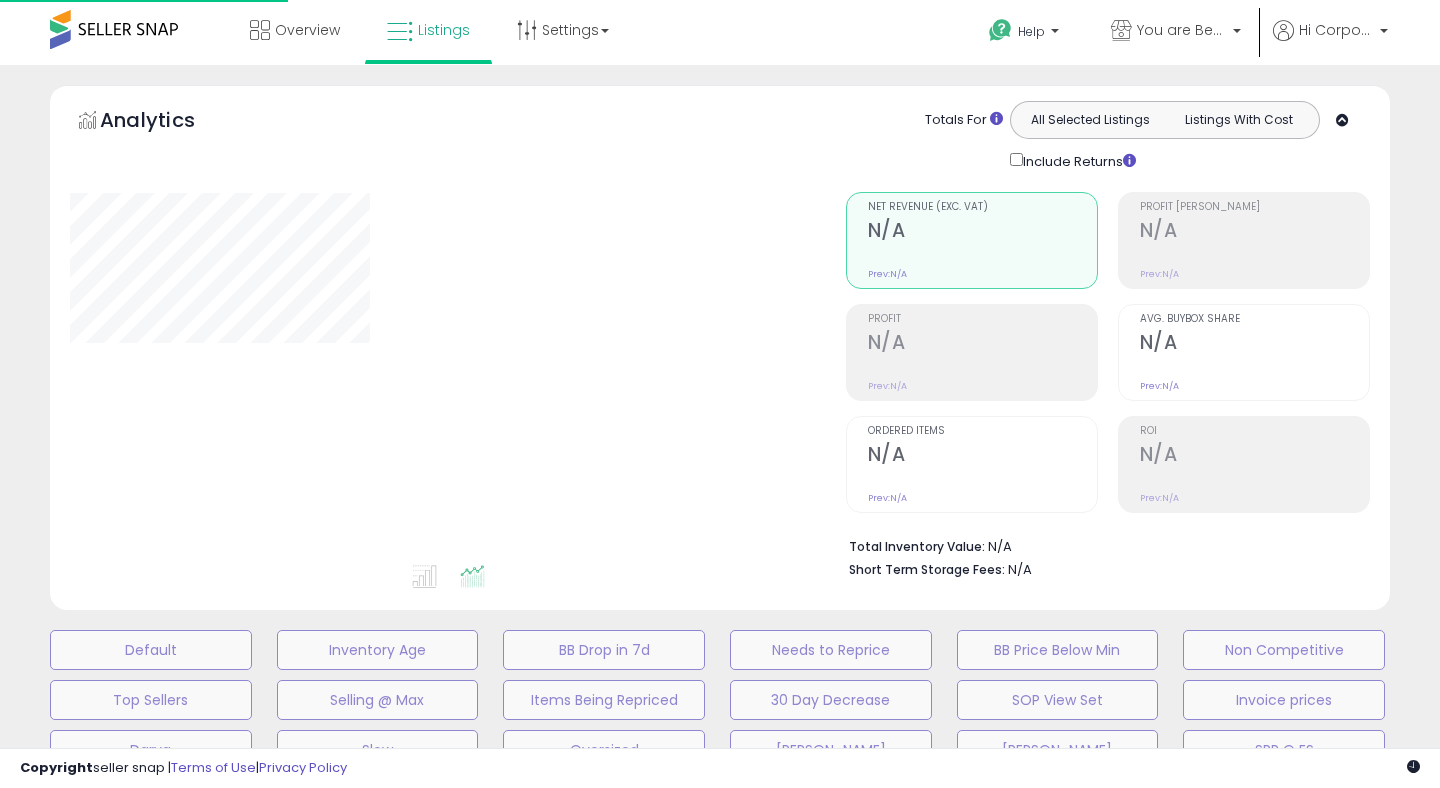 scroll, scrollTop: 0, scrollLeft: 0, axis: both 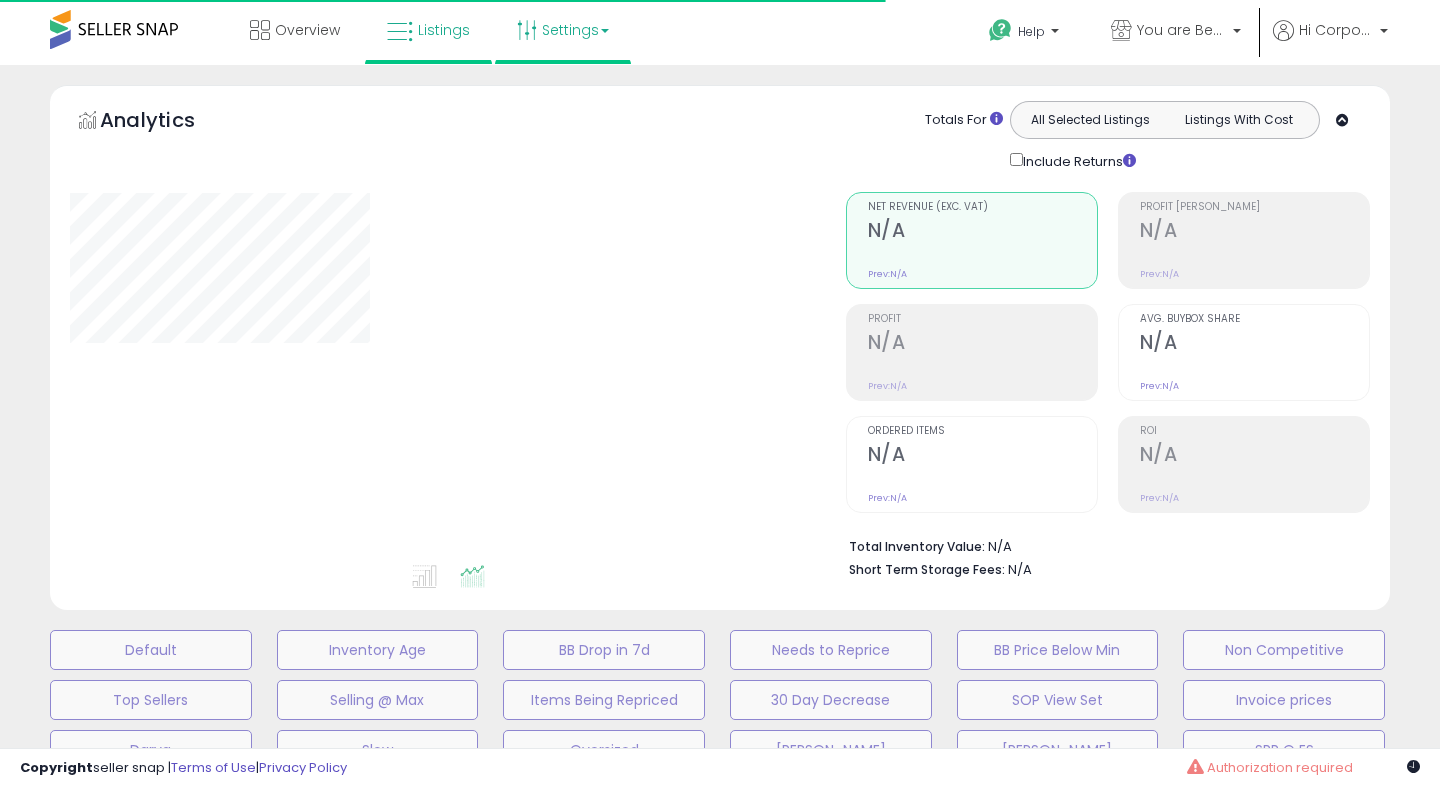 type on "**********" 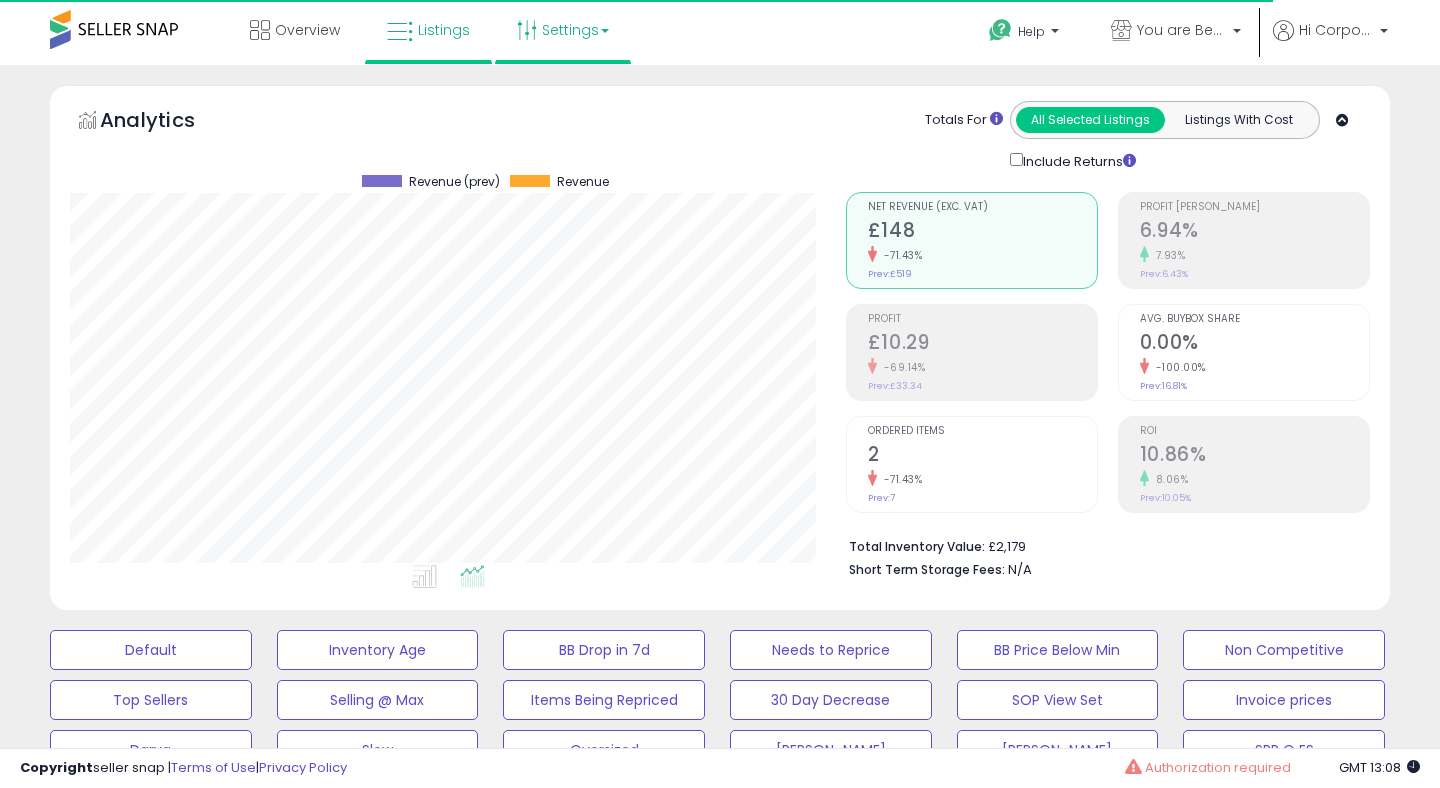 scroll, scrollTop: 999590, scrollLeft: 999224, axis: both 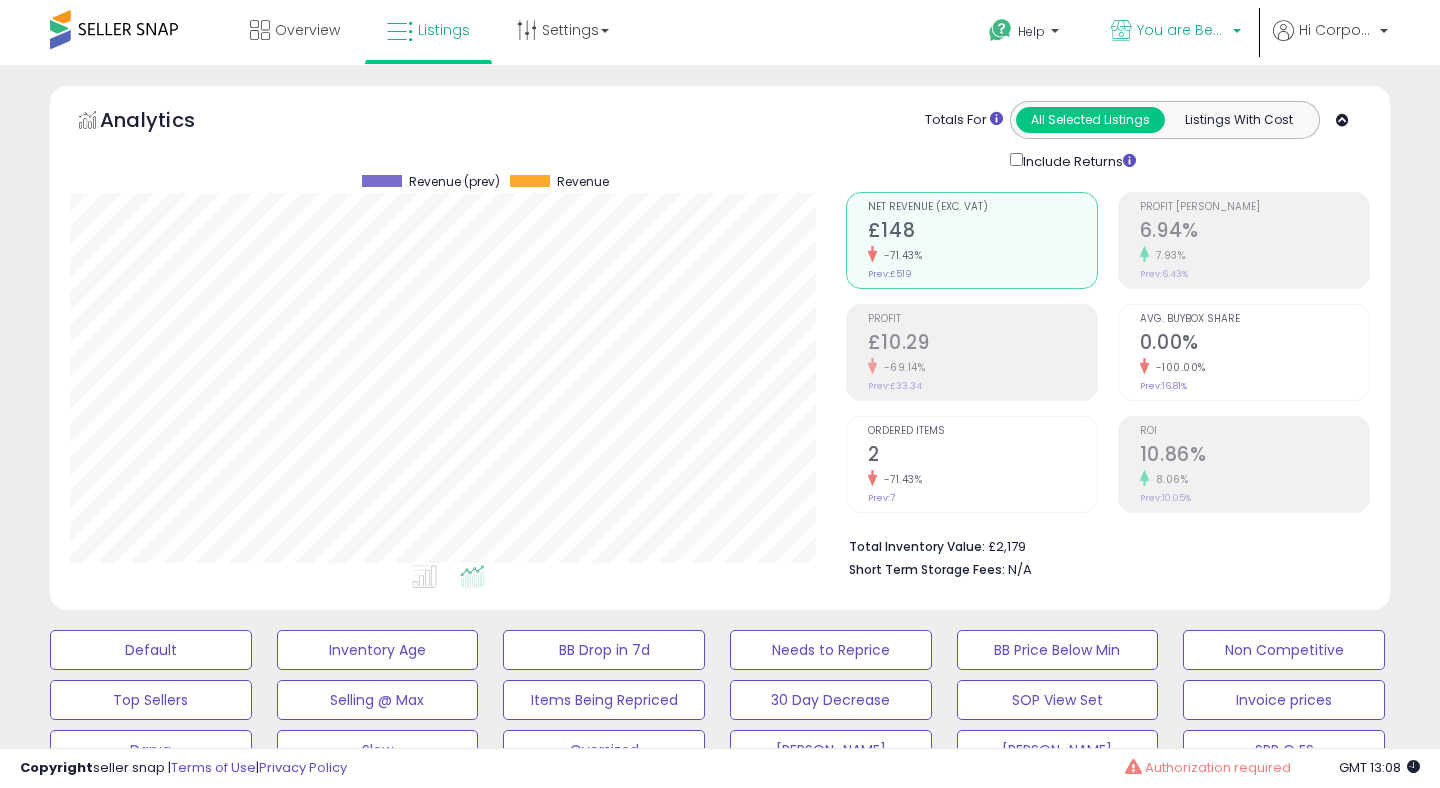 click on "You are Beautiful ([GEOGRAPHIC_DATA])" at bounding box center [1182, 30] 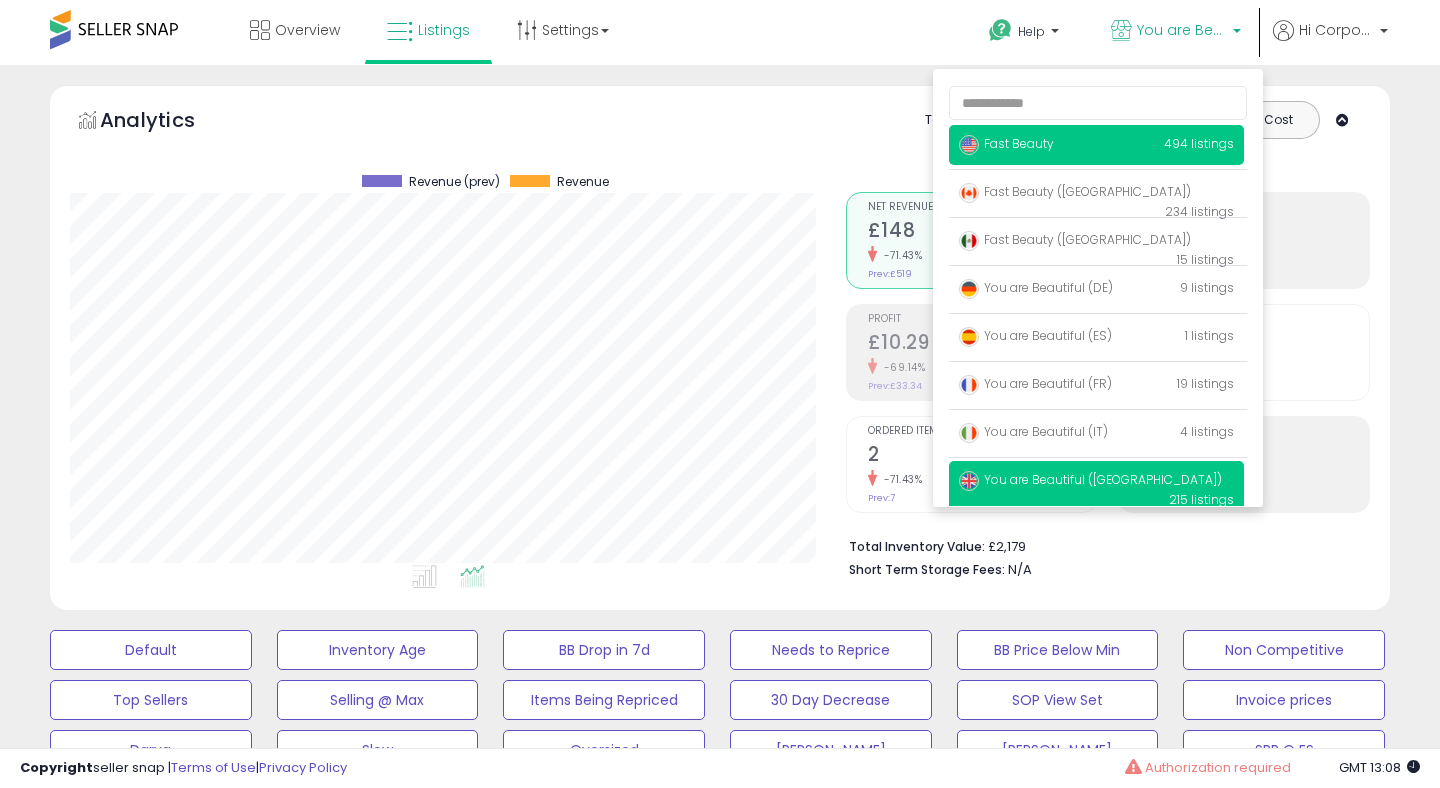 click on "Fast Beauty" at bounding box center [1006, 143] 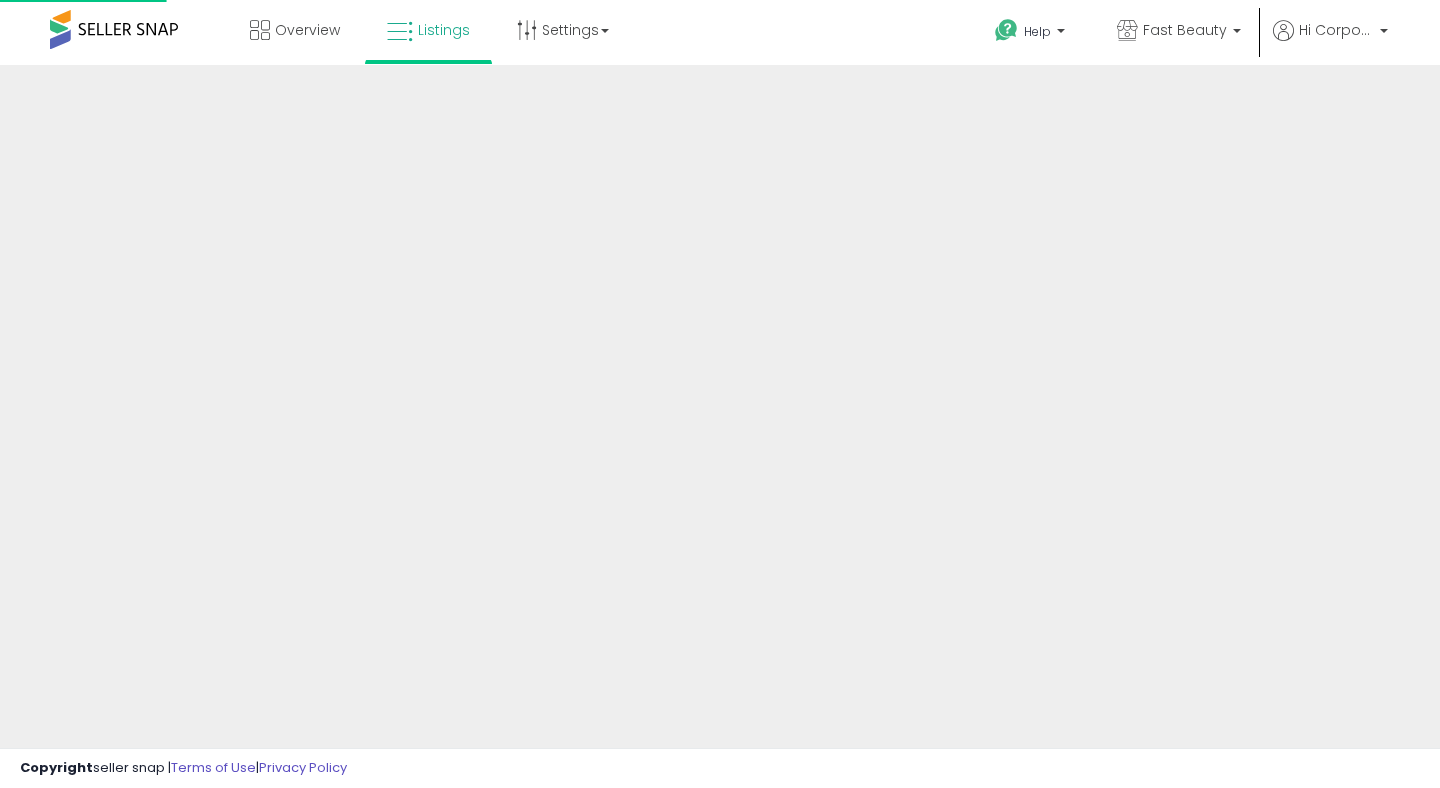 scroll, scrollTop: 0, scrollLeft: 0, axis: both 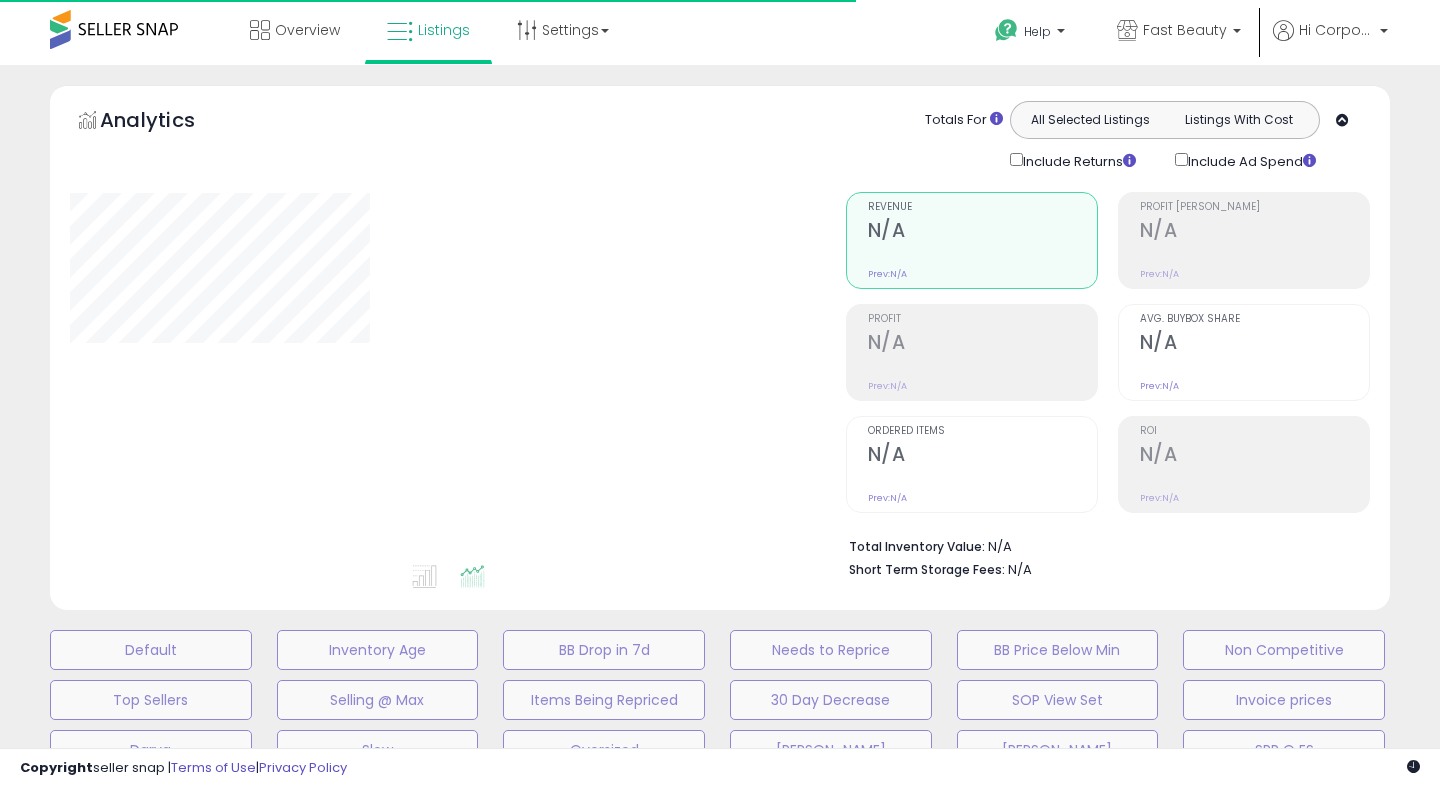 type on "**********" 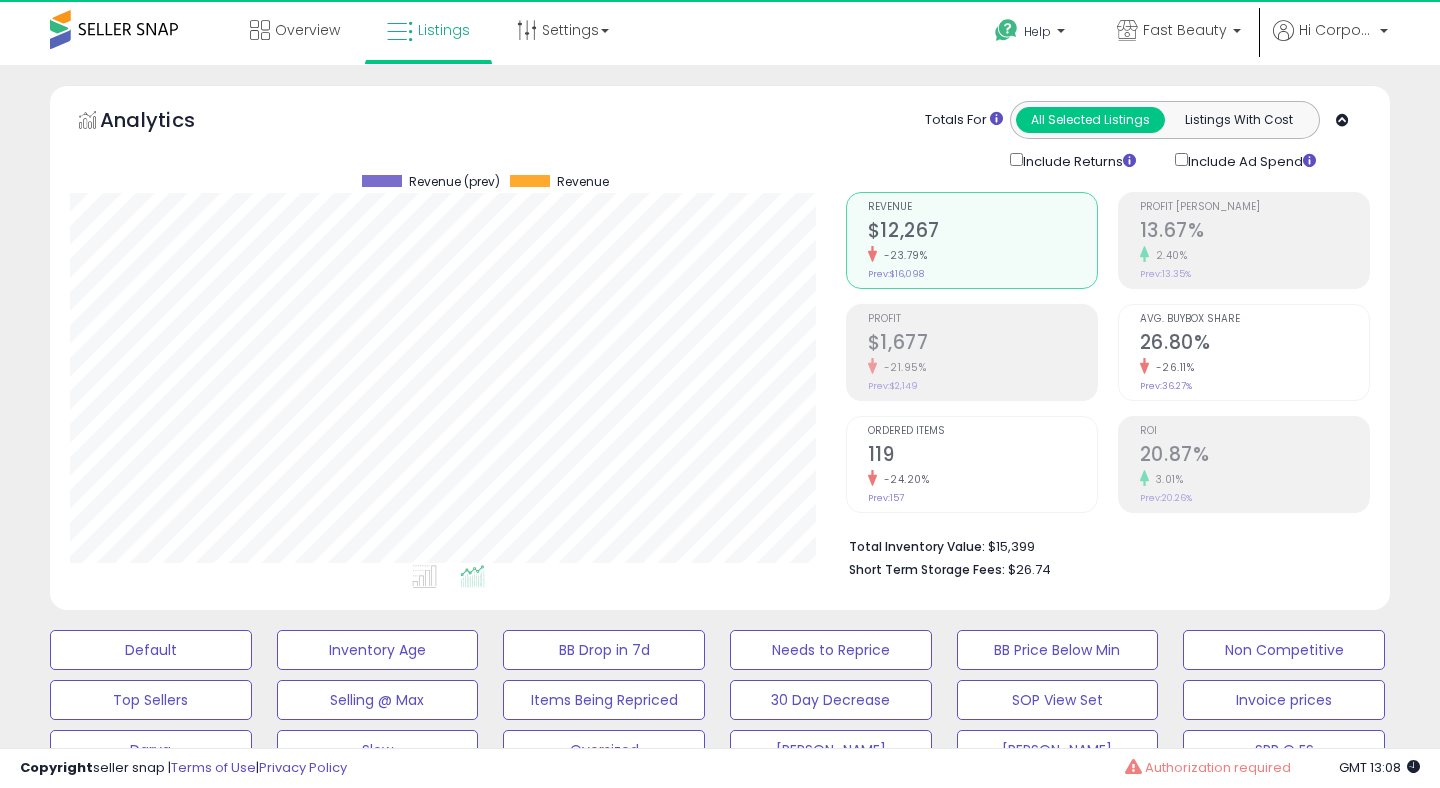 scroll, scrollTop: 999590, scrollLeft: 999224, axis: both 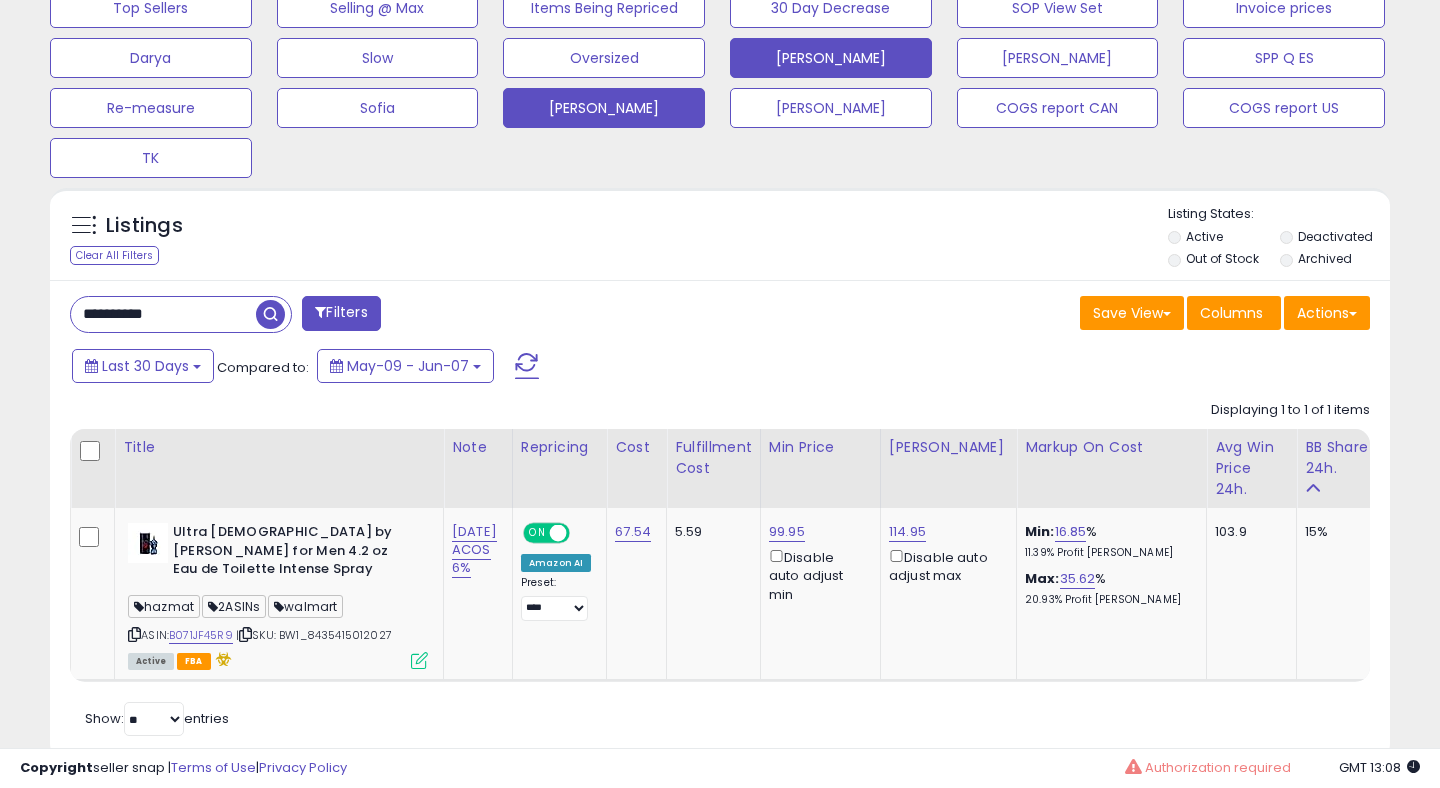 click on "[PERSON_NAME]" at bounding box center (151, -42) 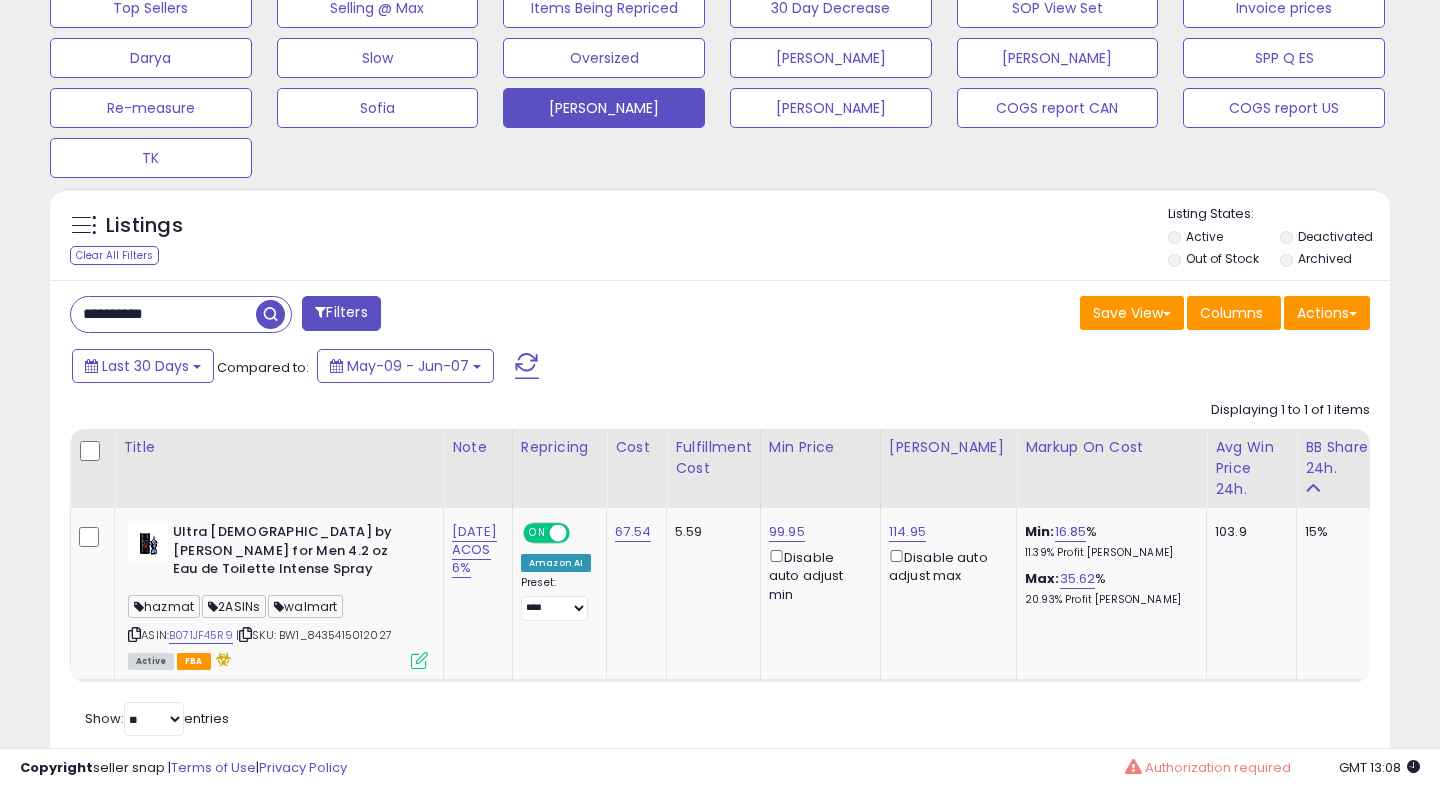 scroll, scrollTop: 567, scrollLeft: 0, axis: vertical 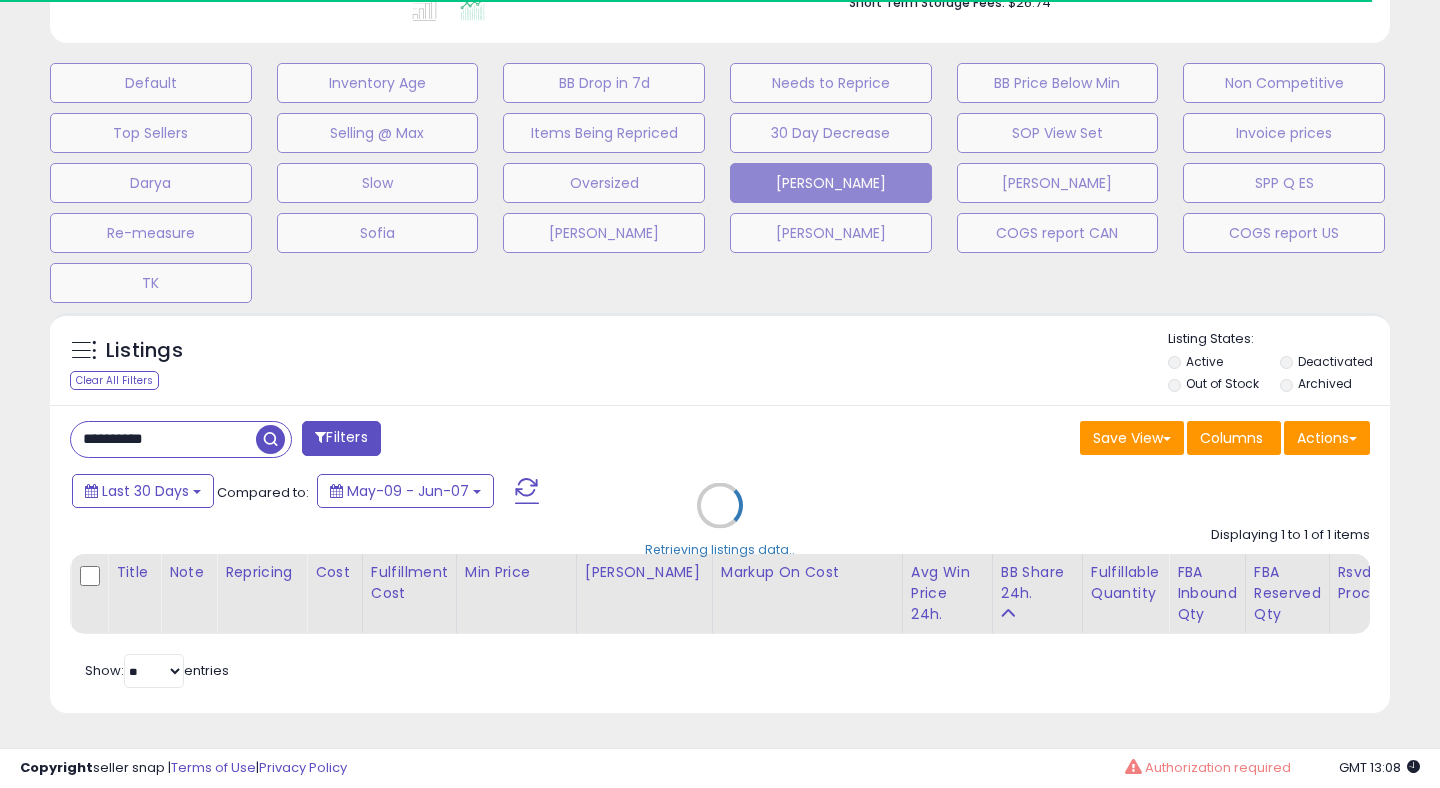 type 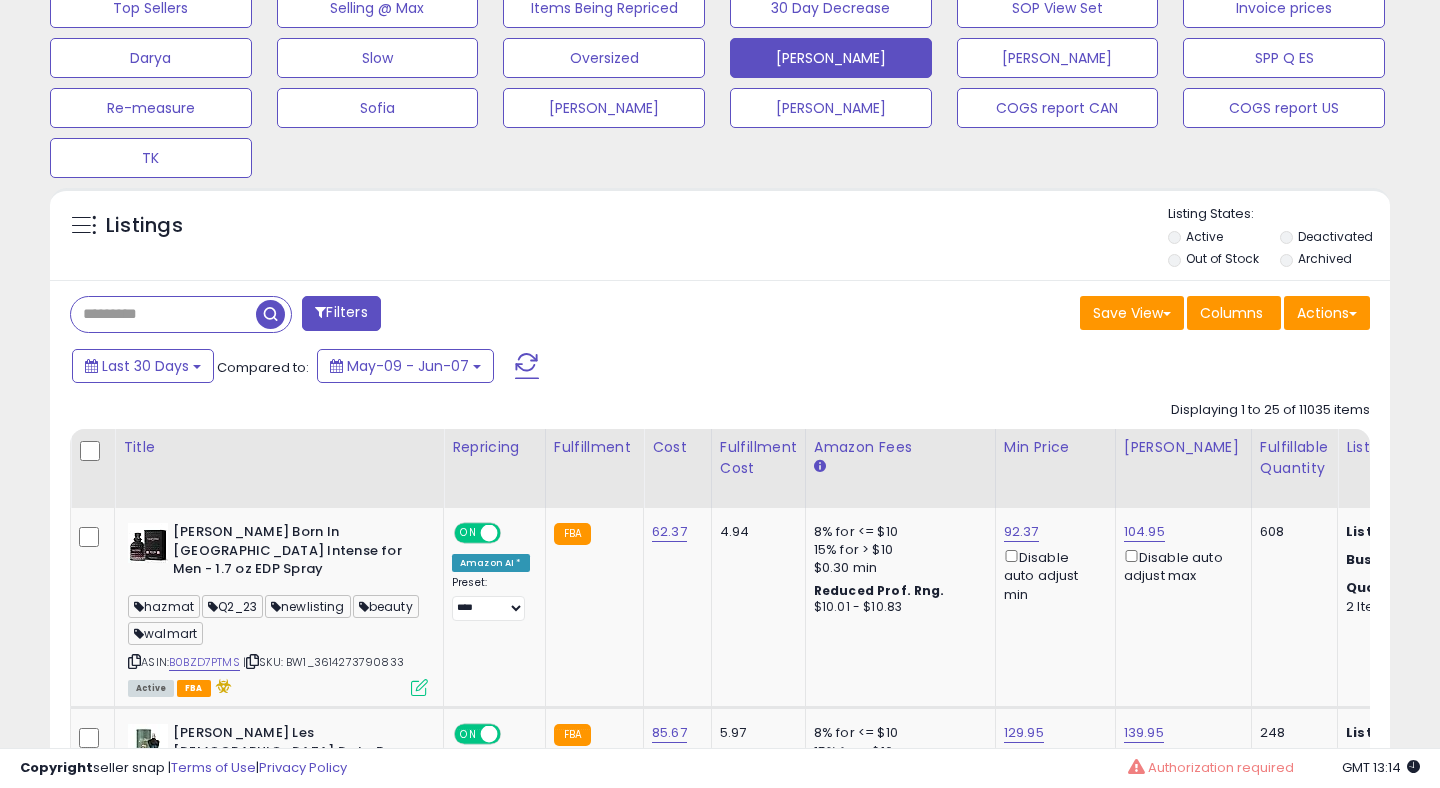 scroll, scrollTop: 0, scrollLeft: 0, axis: both 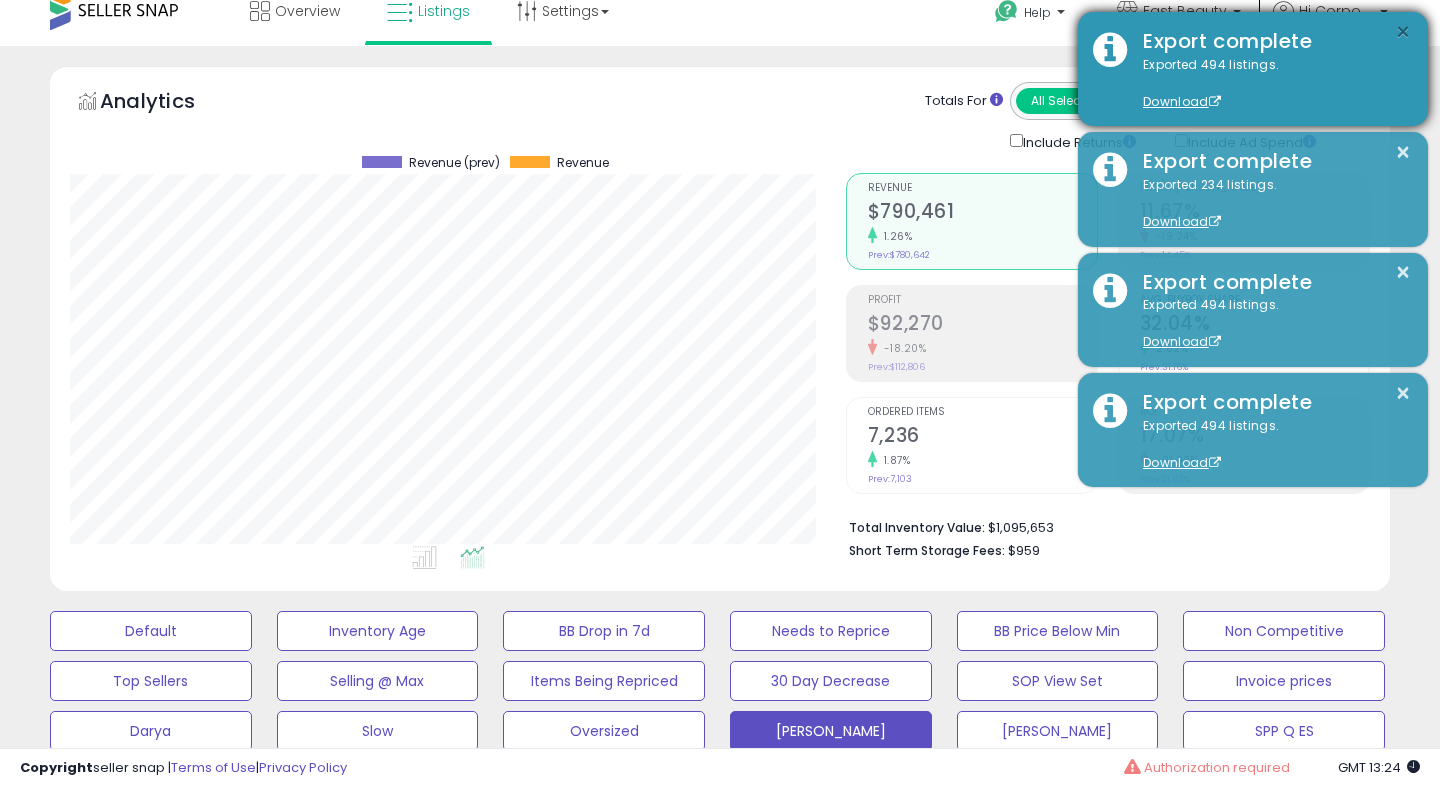click on "×" at bounding box center (1403, 32) 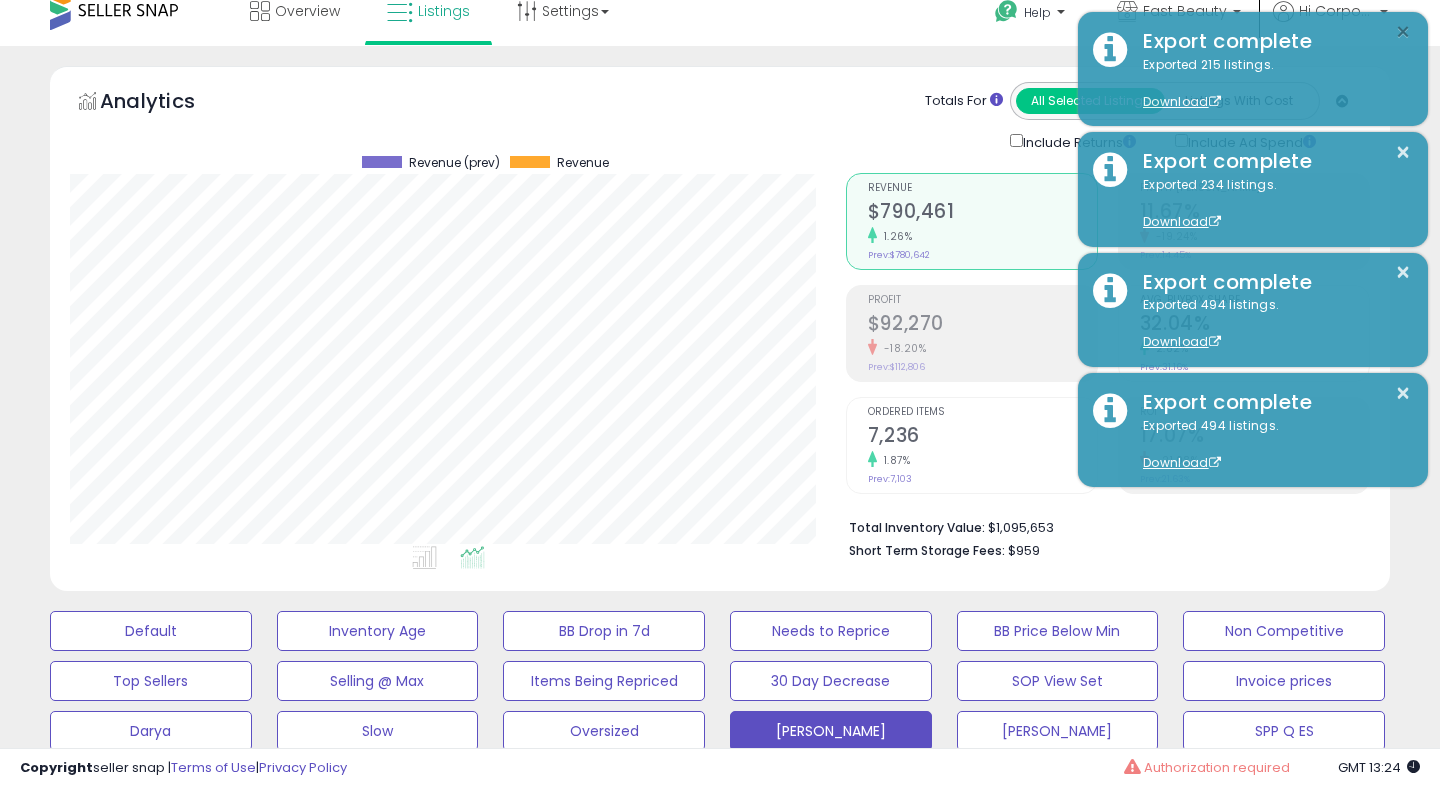 click on "×" at bounding box center (1403, 32) 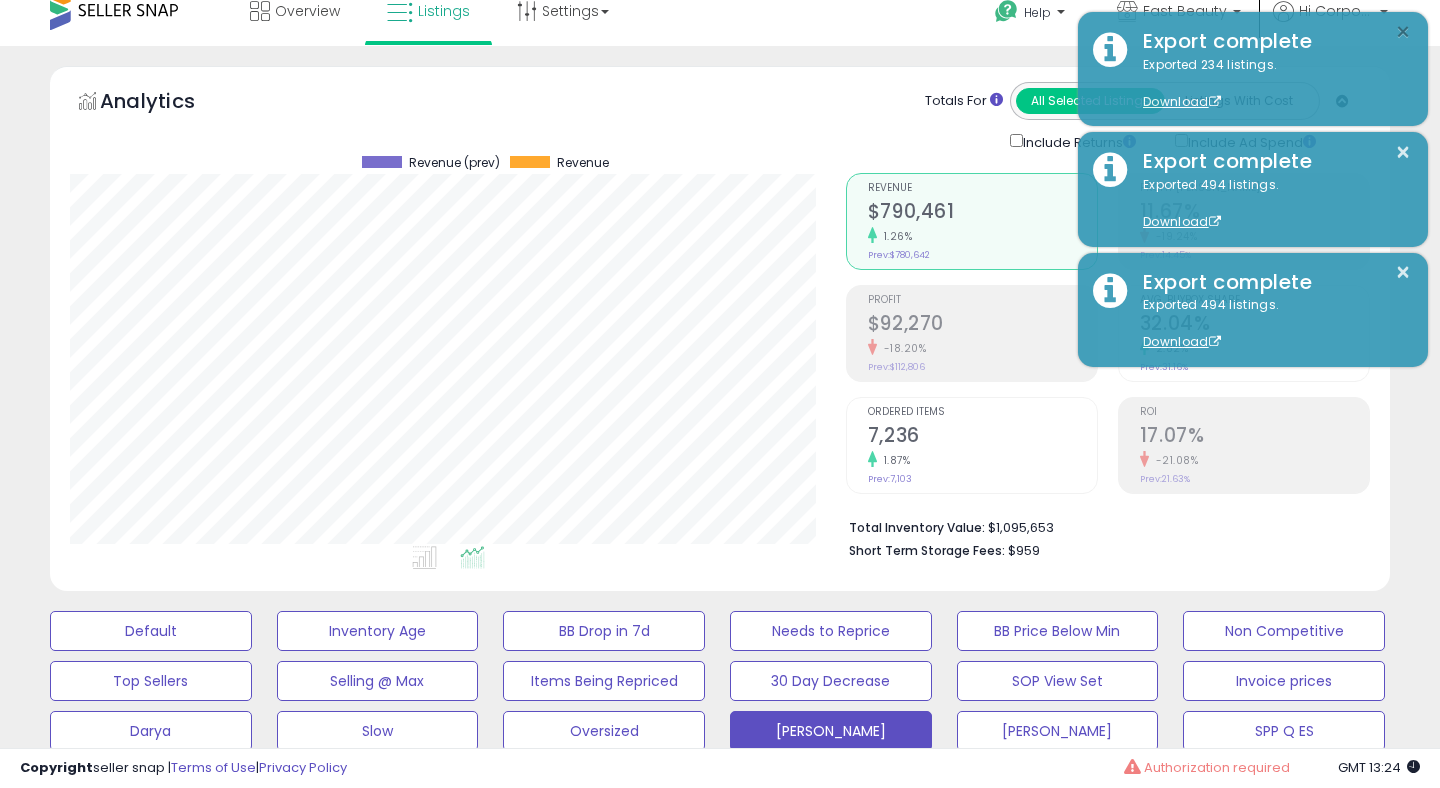 click on "×" at bounding box center [1403, 32] 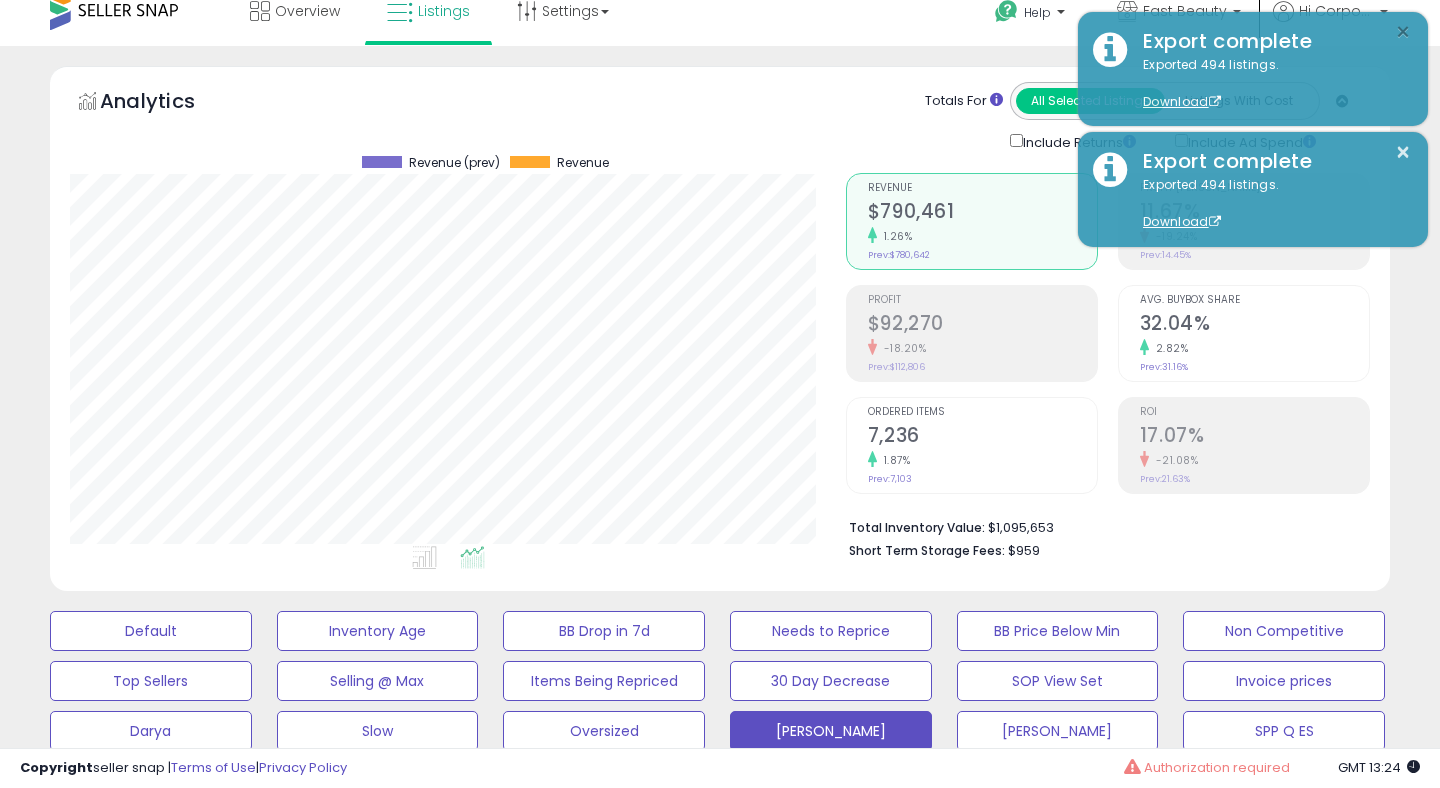 click on "×" at bounding box center (1403, 32) 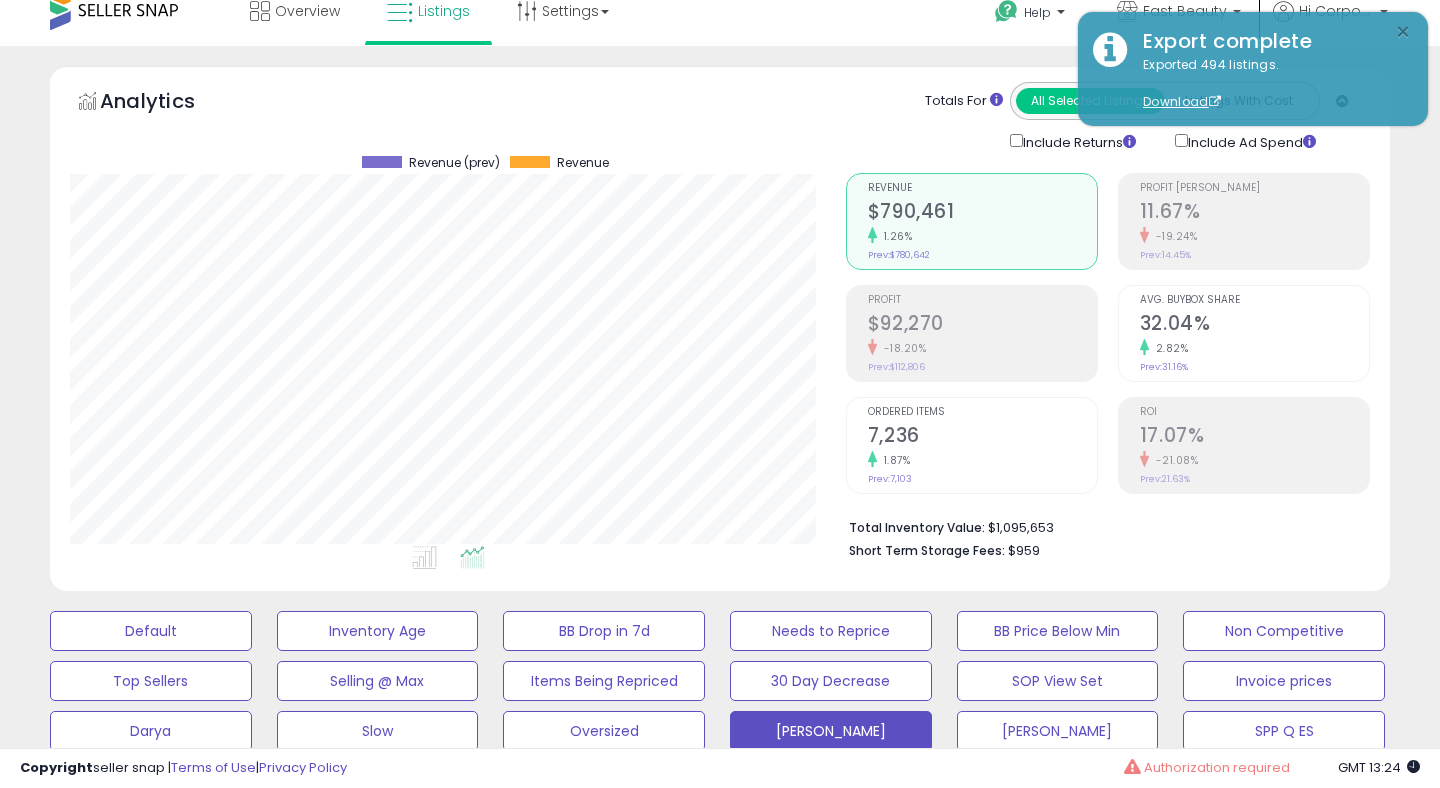 click on "×" at bounding box center [1403, 32] 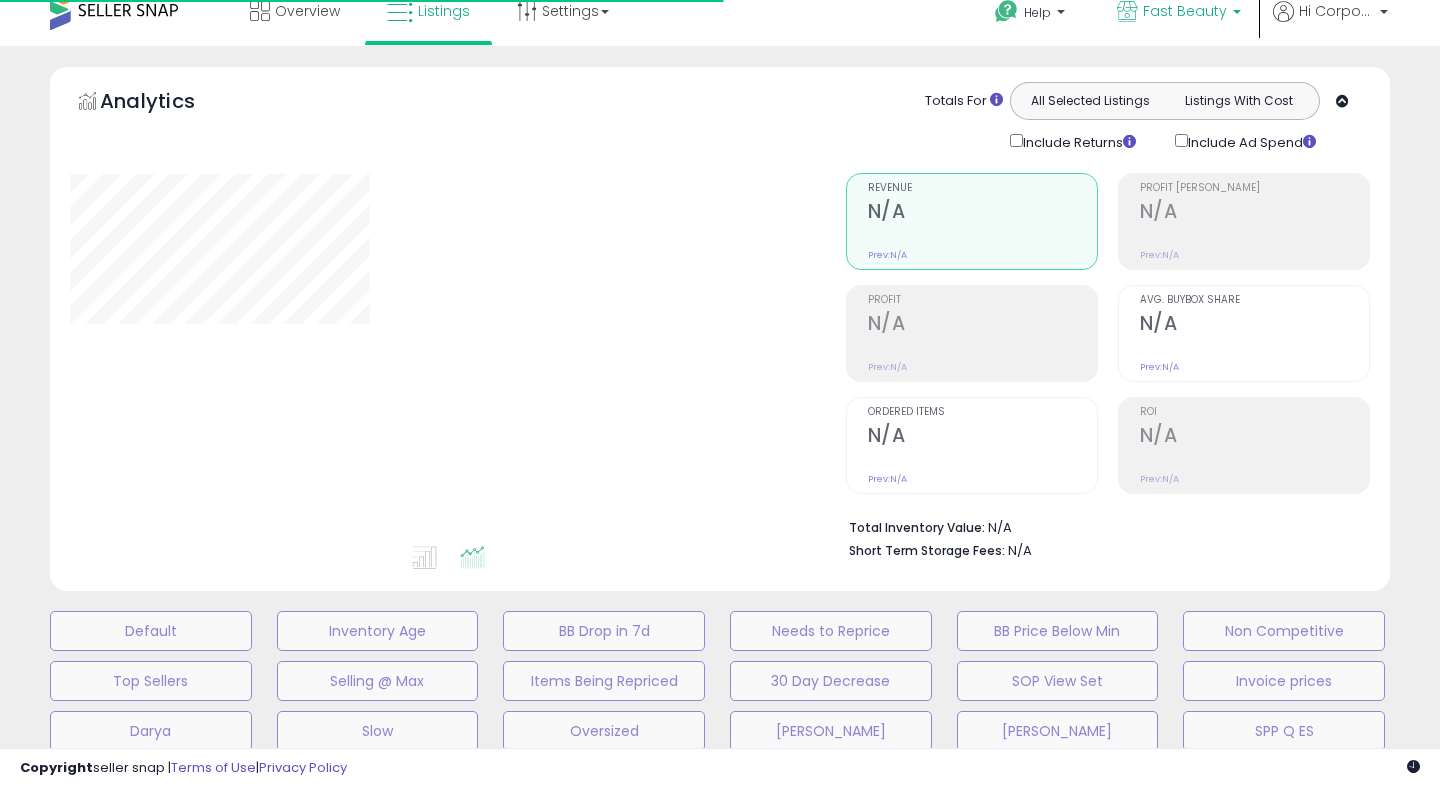 click on "Fast Beauty" at bounding box center [1185, 11] 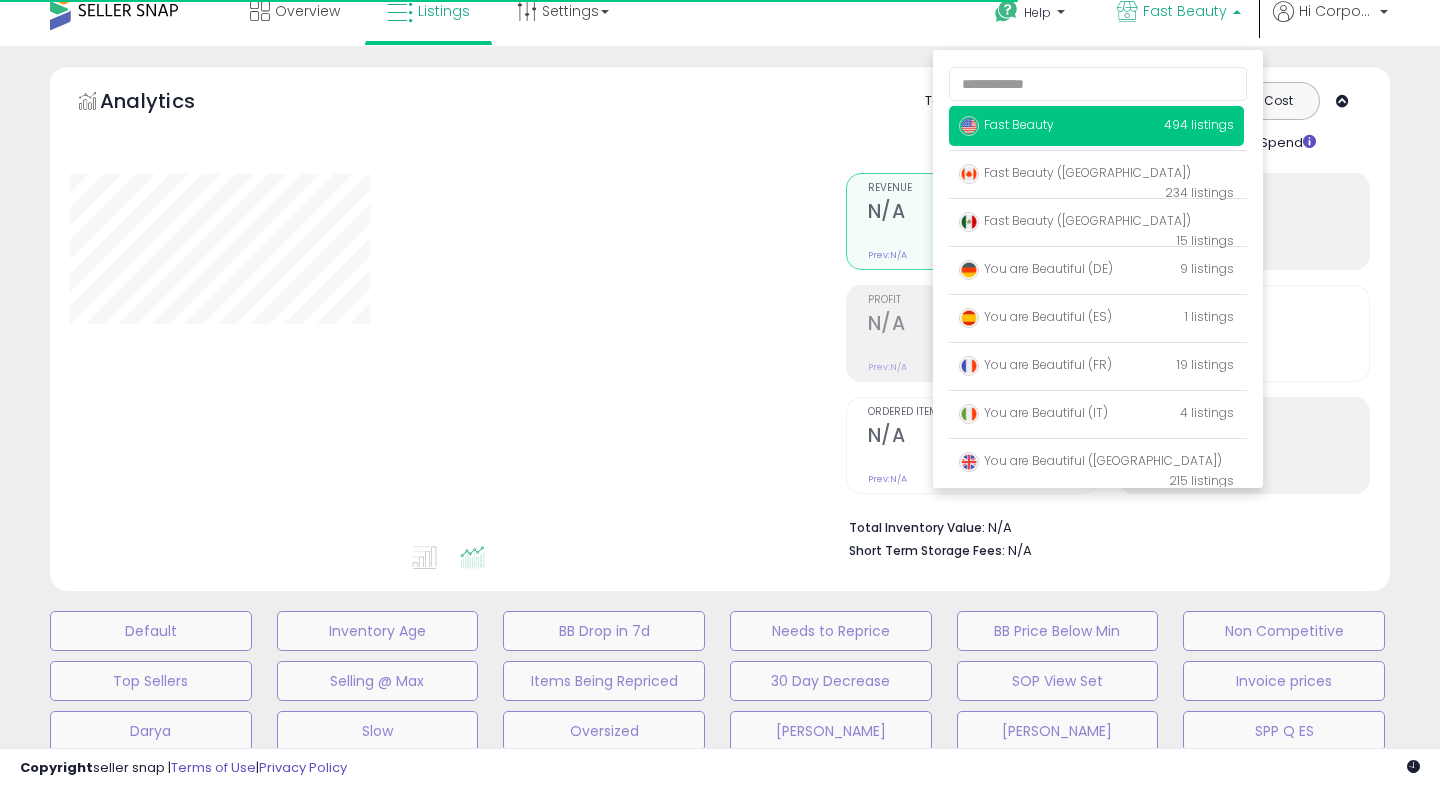 scroll, scrollTop: 19, scrollLeft: 0, axis: vertical 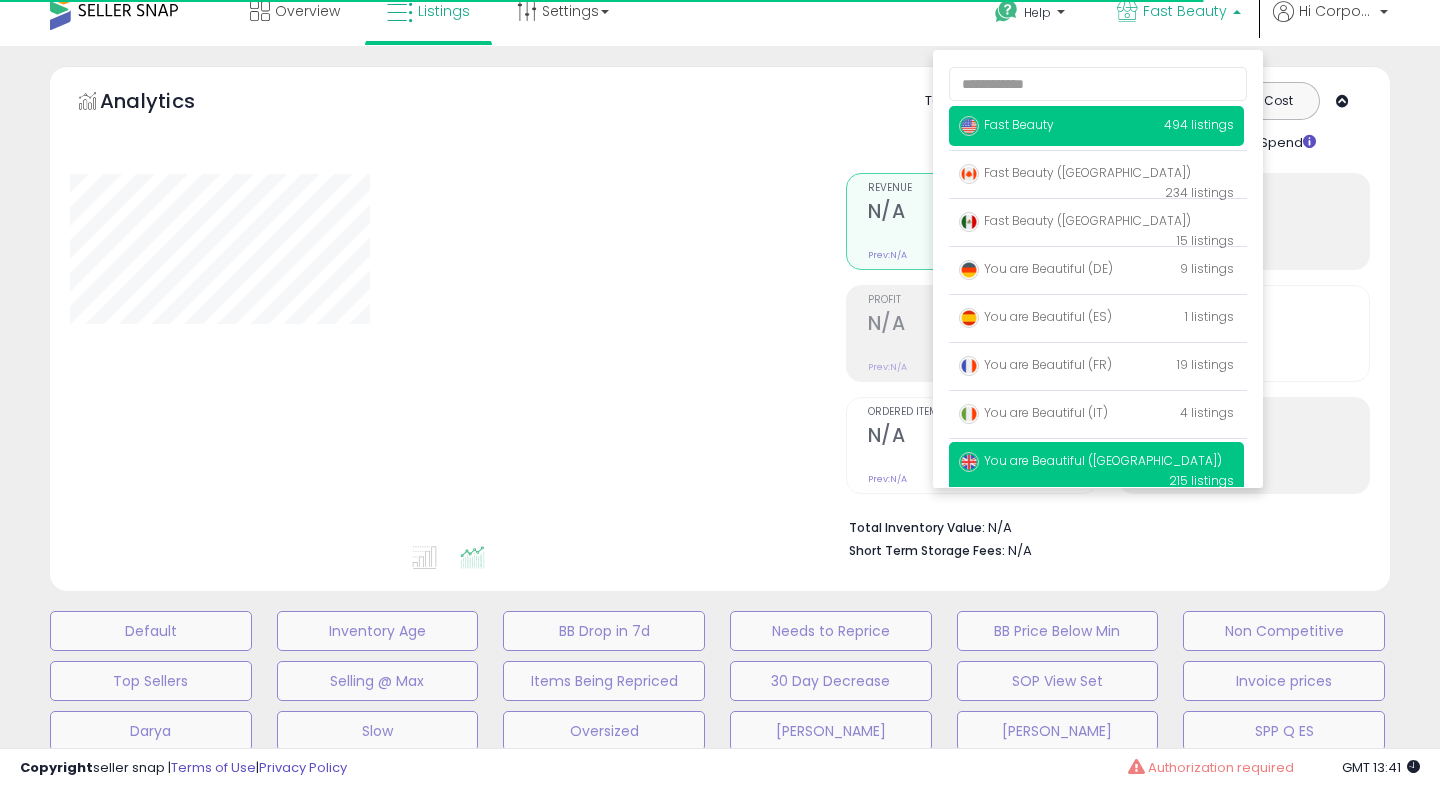 click on "You are Beautiful ([GEOGRAPHIC_DATA])" at bounding box center [1090, 460] 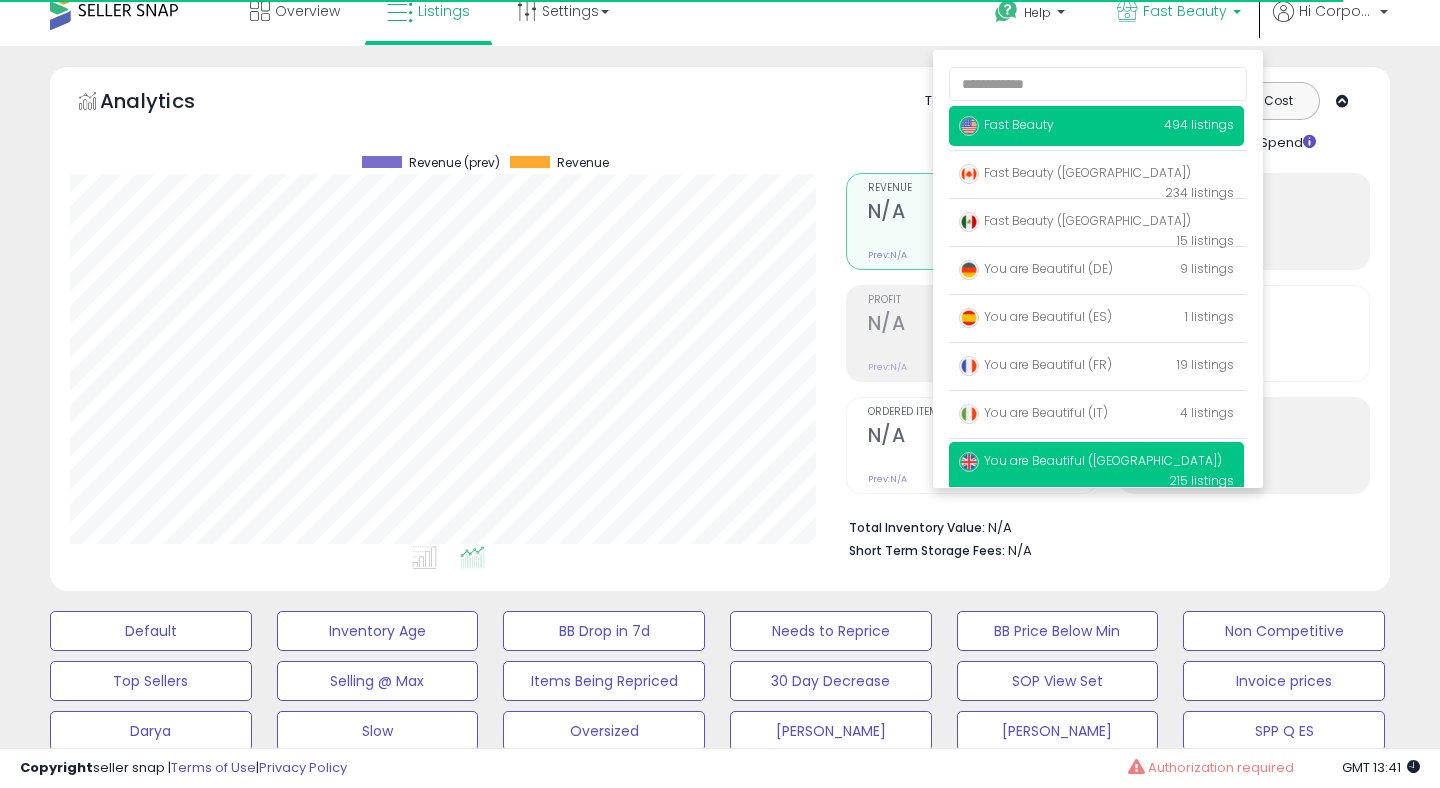 scroll, scrollTop: 999590, scrollLeft: 999224, axis: both 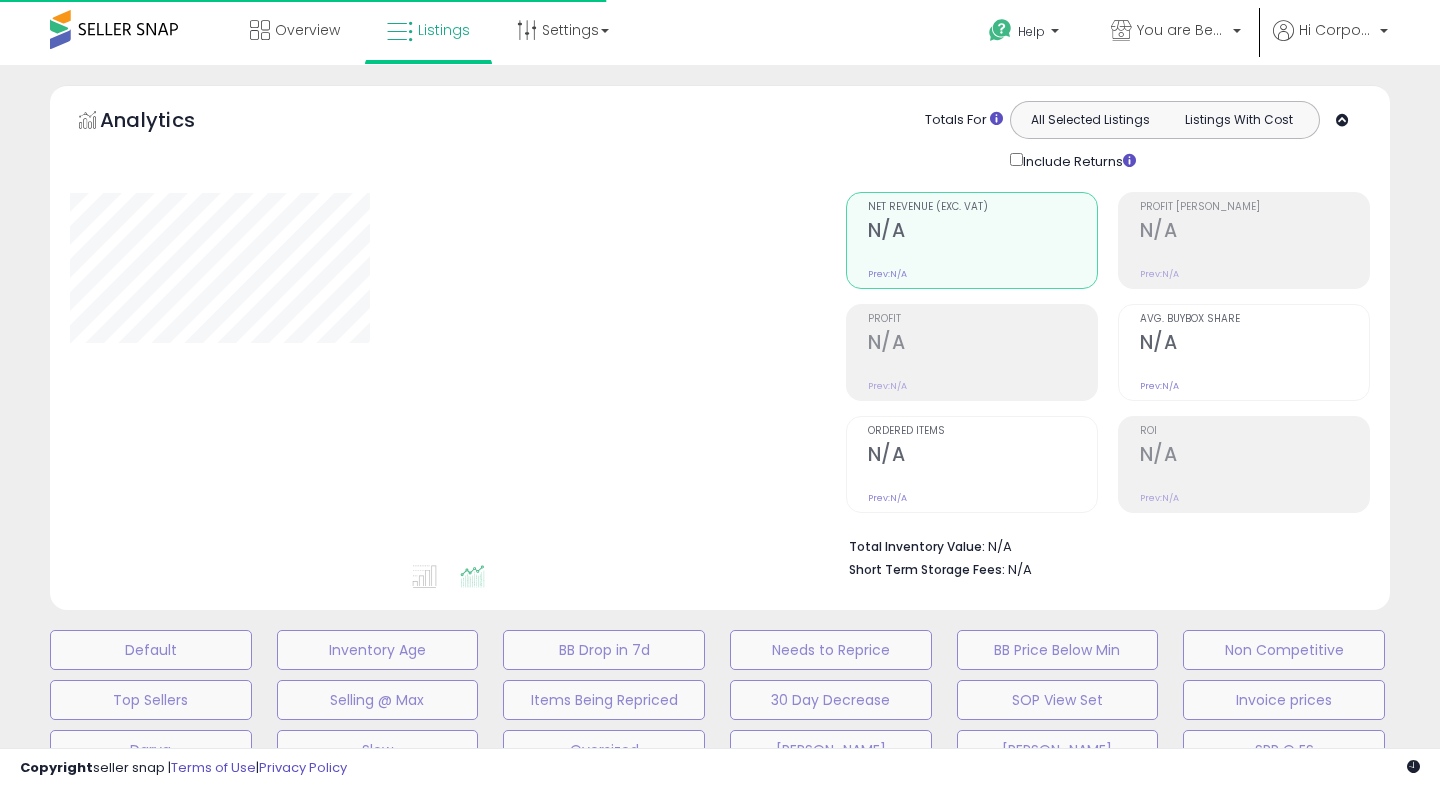 type on "**********" 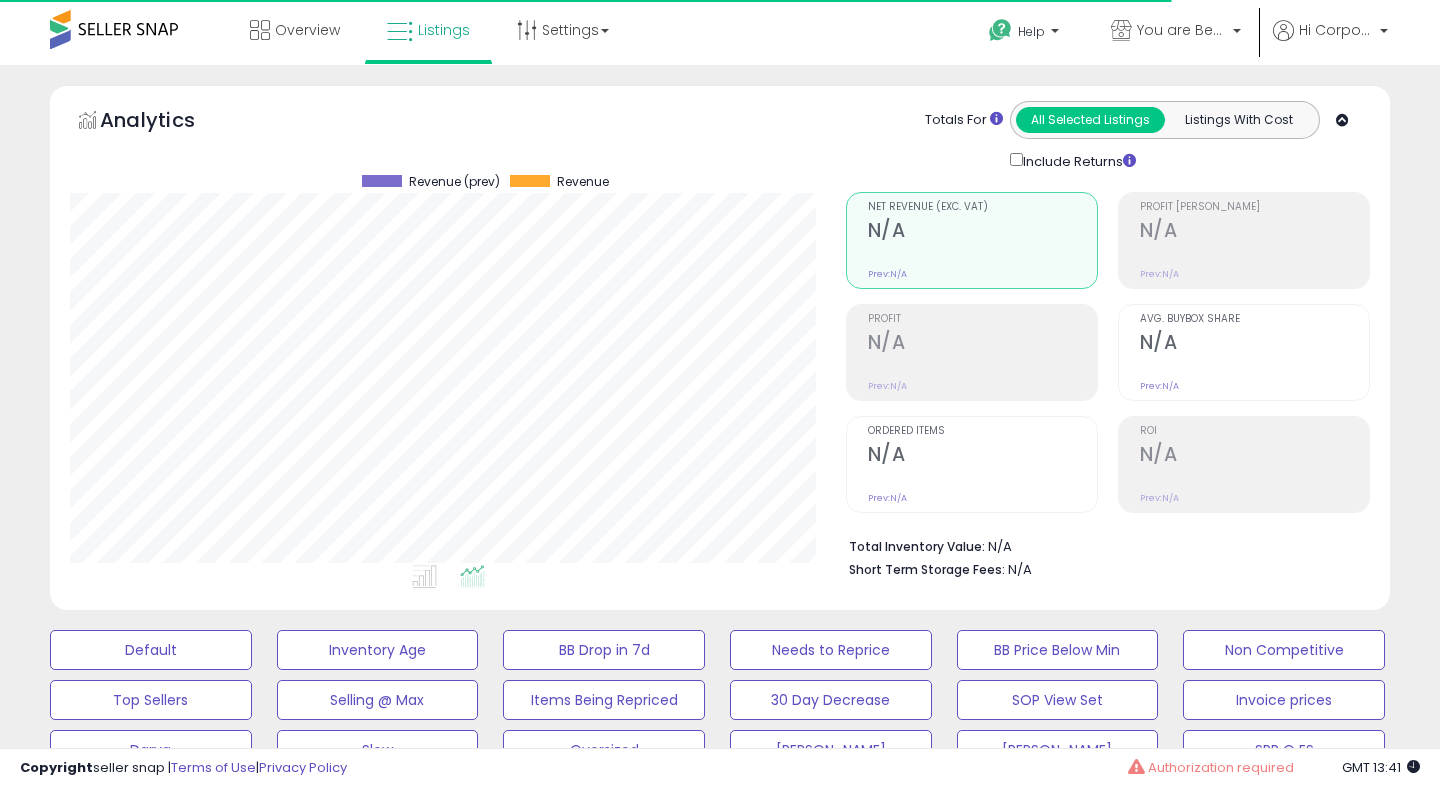 scroll, scrollTop: 999590, scrollLeft: 999224, axis: both 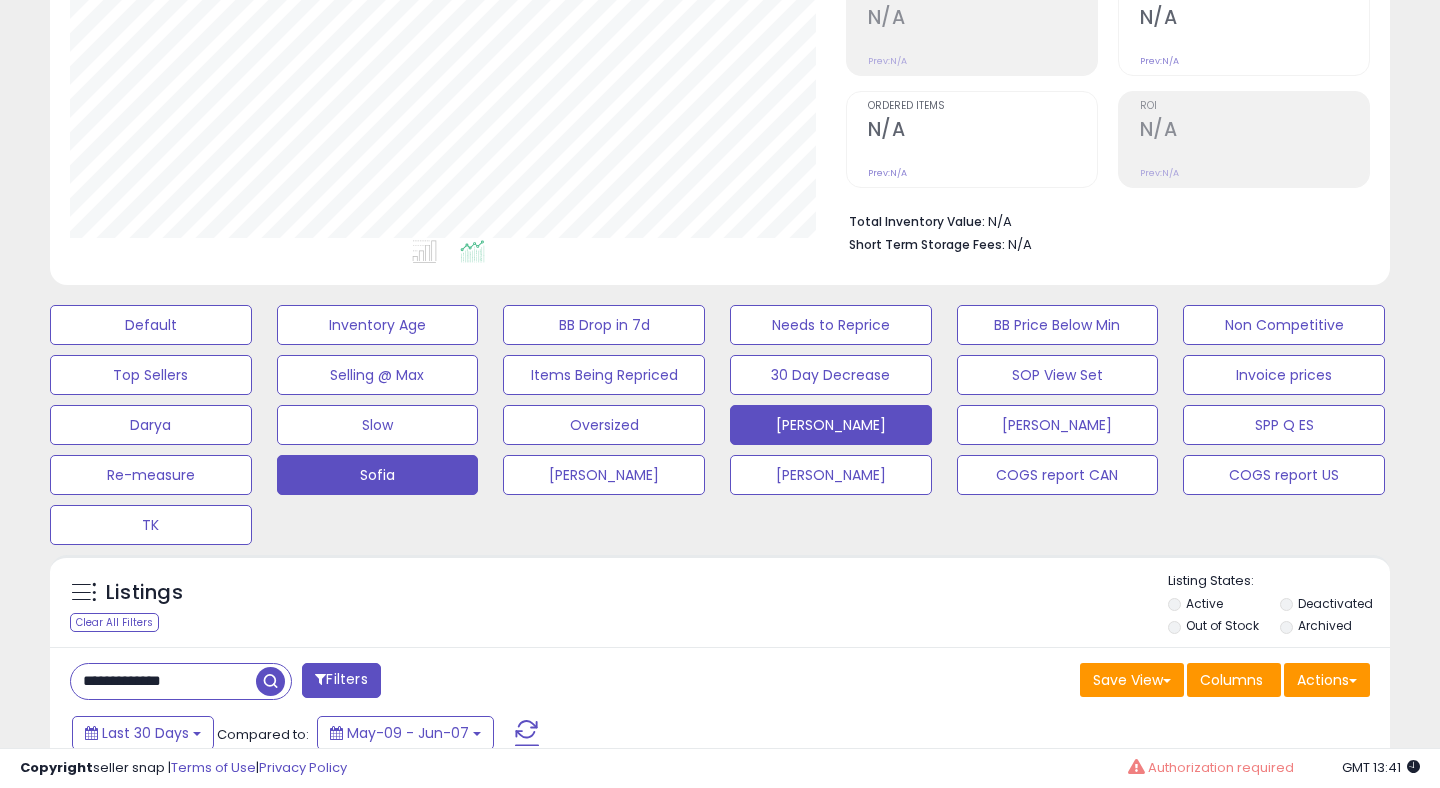 click on "[PERSON_NAME]" at bounding box center (151, 325) 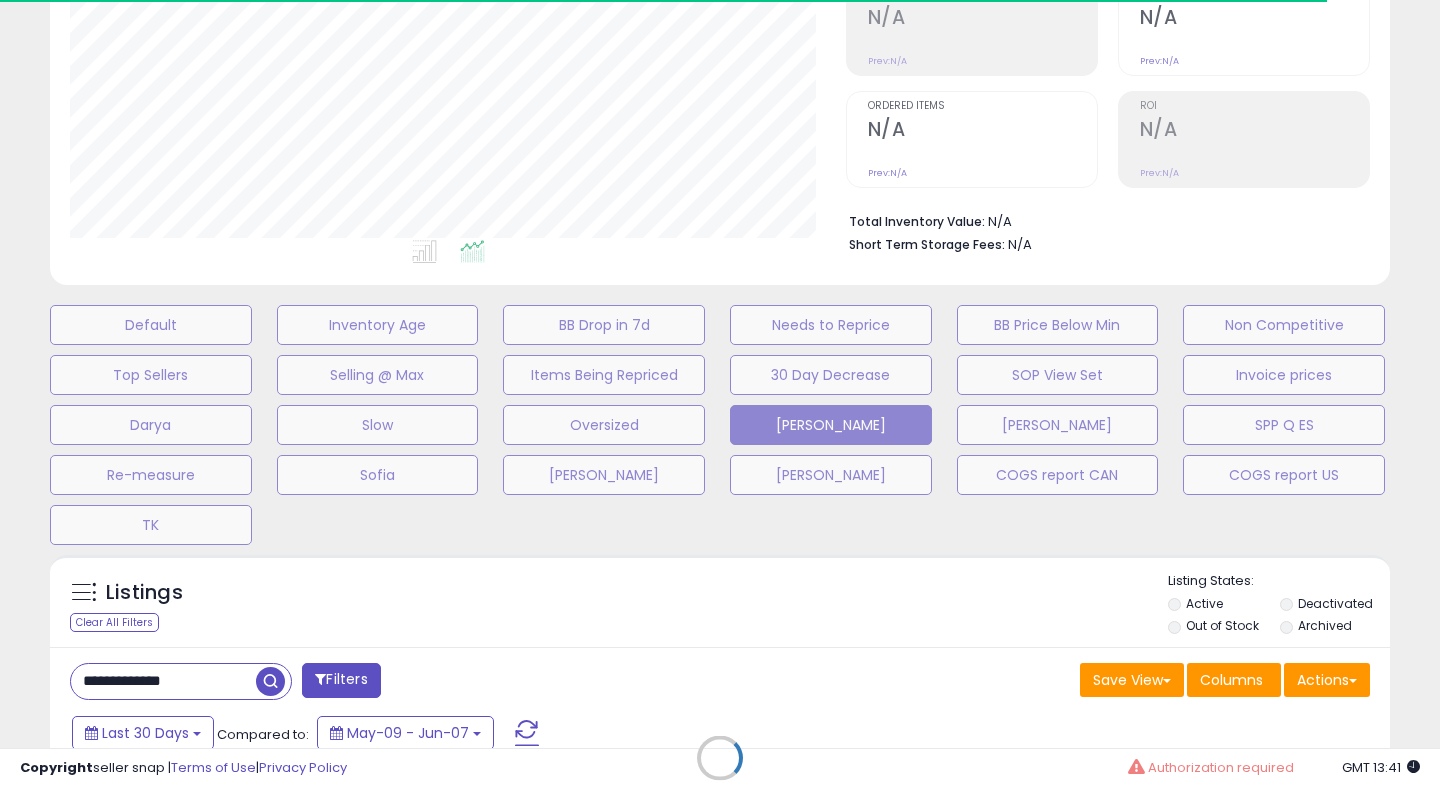 type 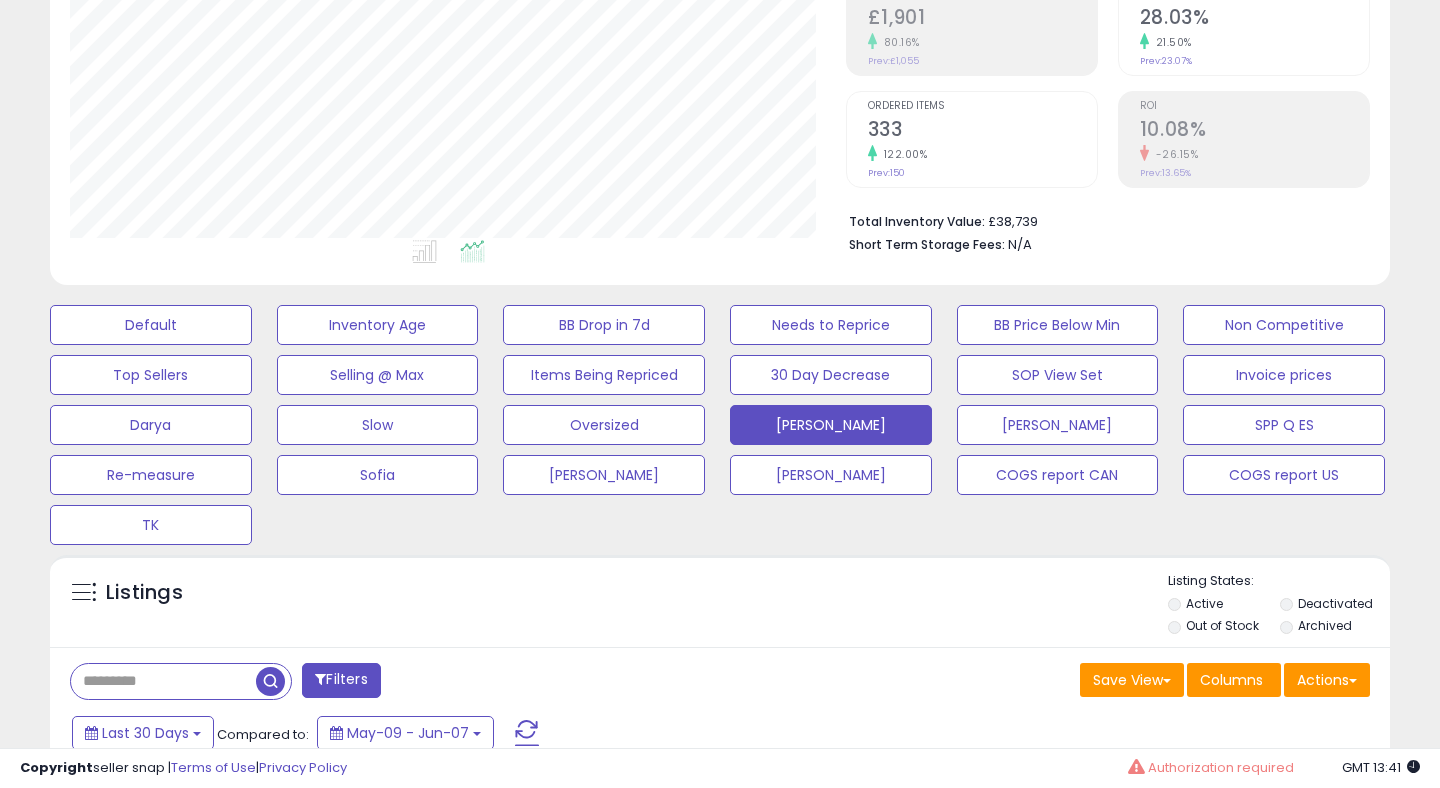 scroll, scrollTop: 0, scrollLeft: 0, axis: both 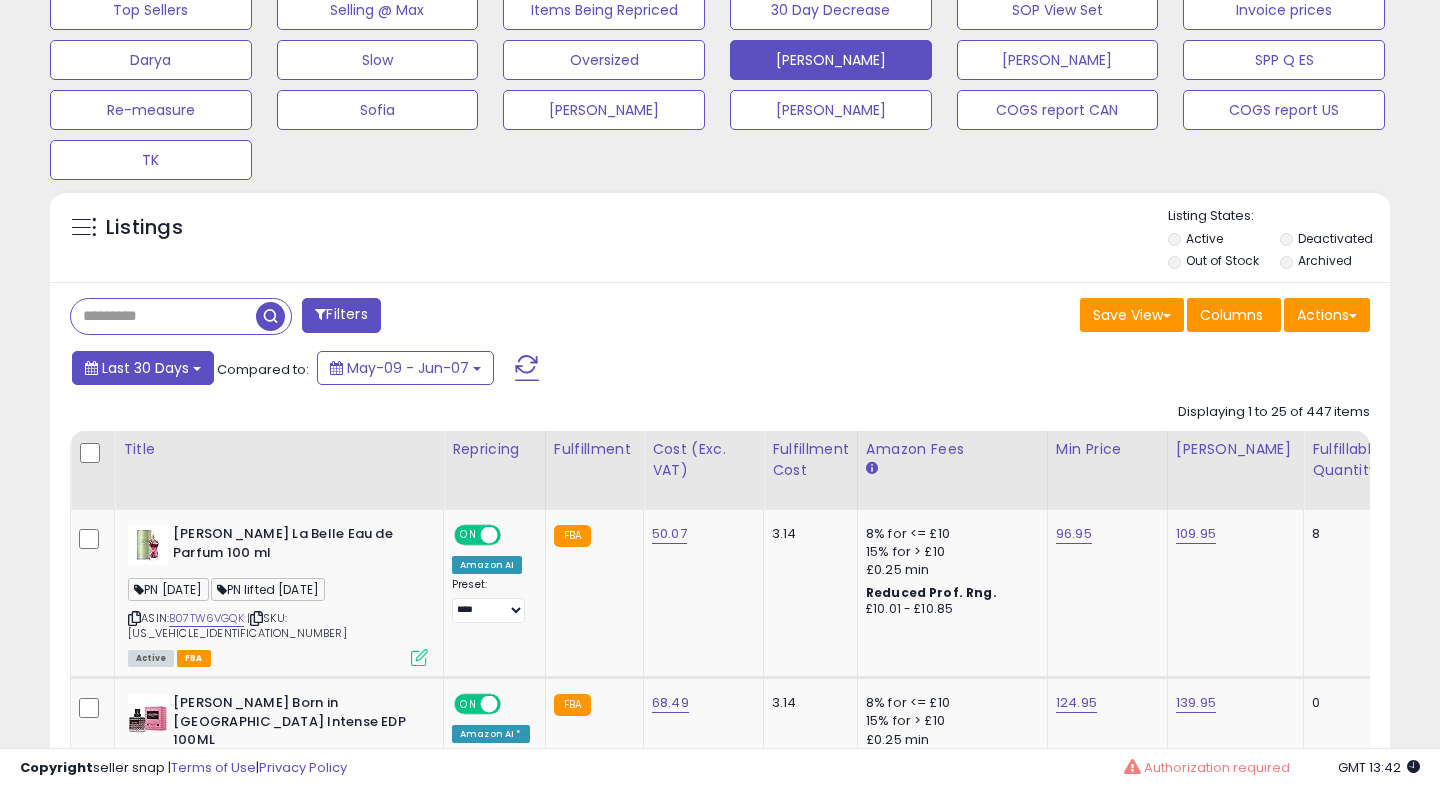 click on "Last 30 Days" at bounding box center [145, 368] 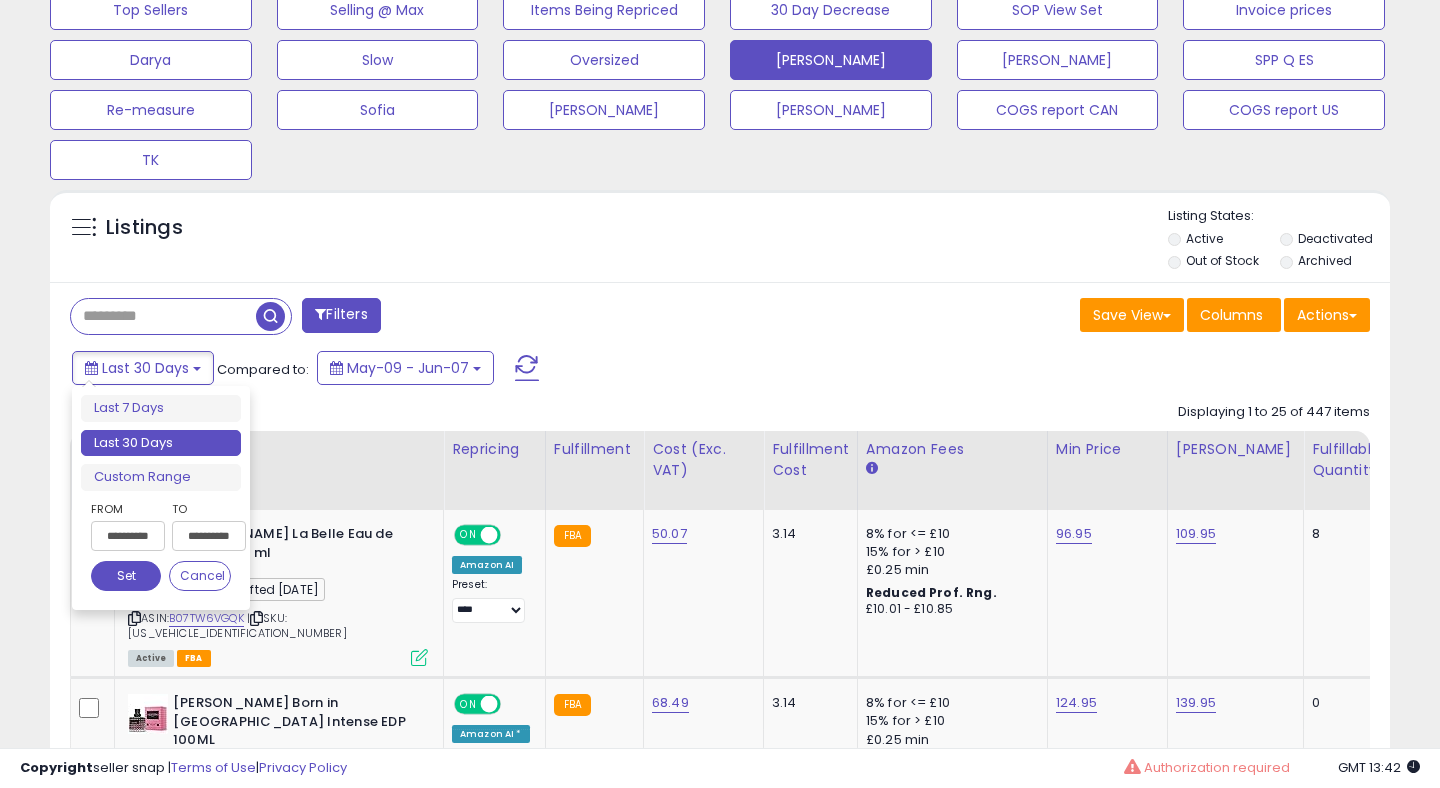 click on "**********" at bounding box center [128, 536] 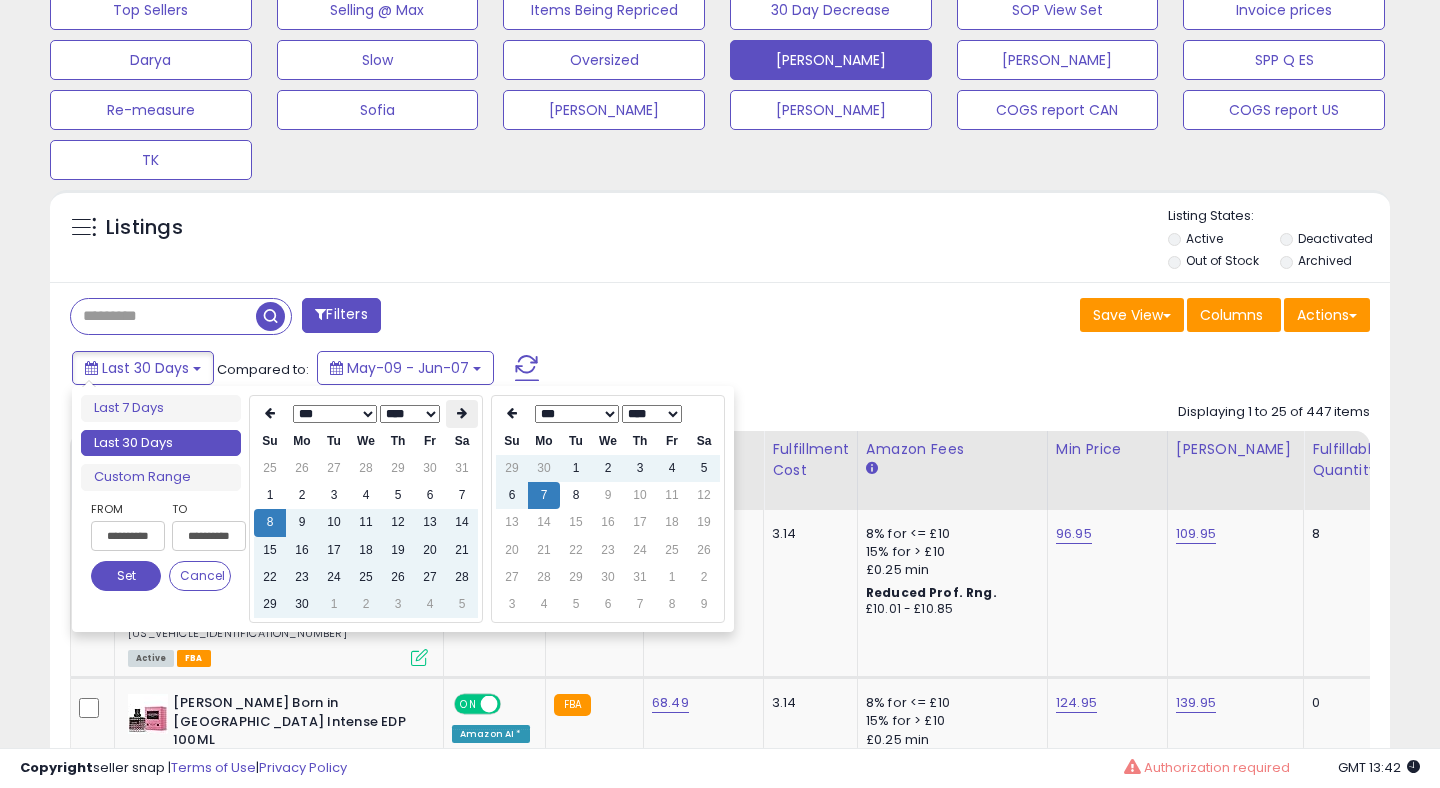 click at bounding box center (462, 414) 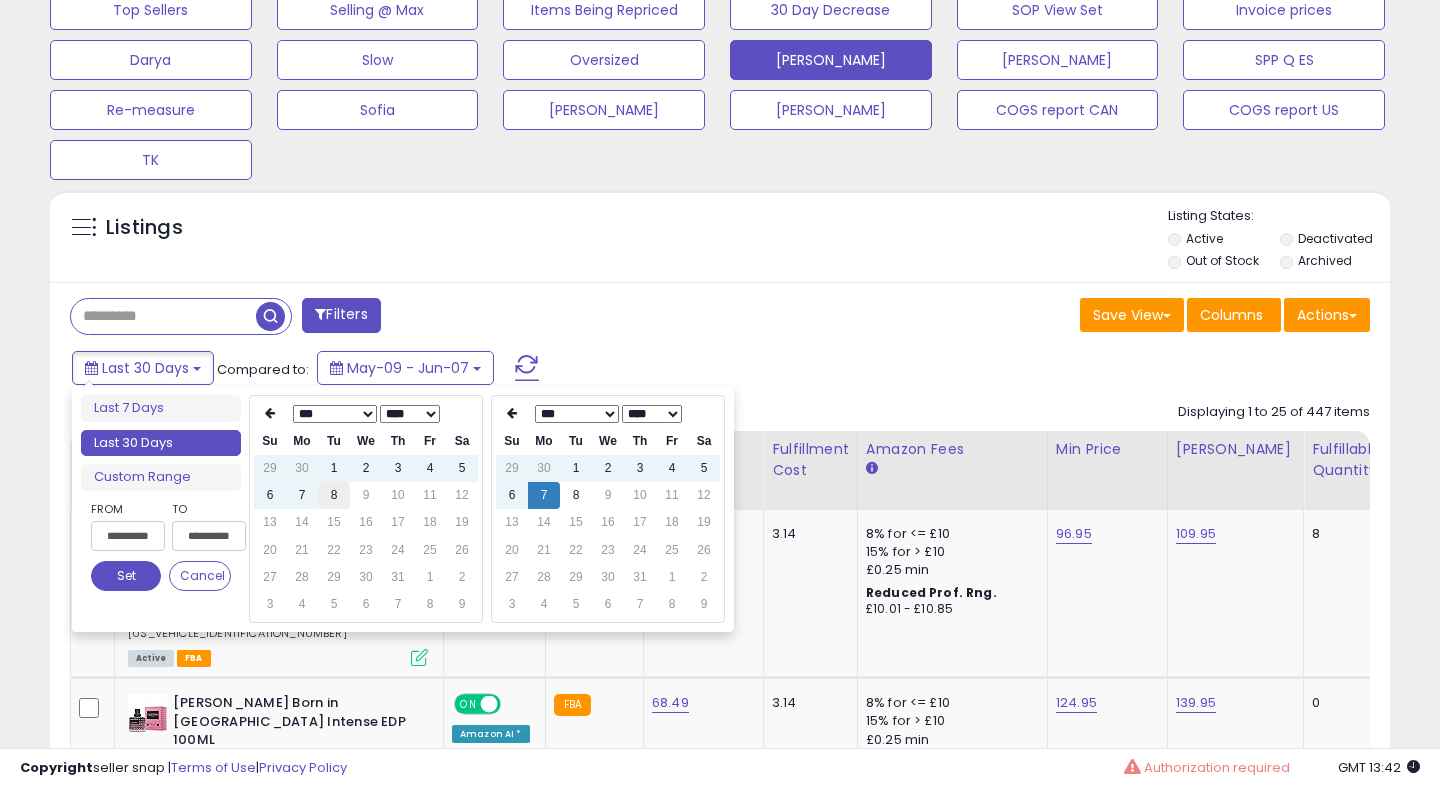 type on "**********" 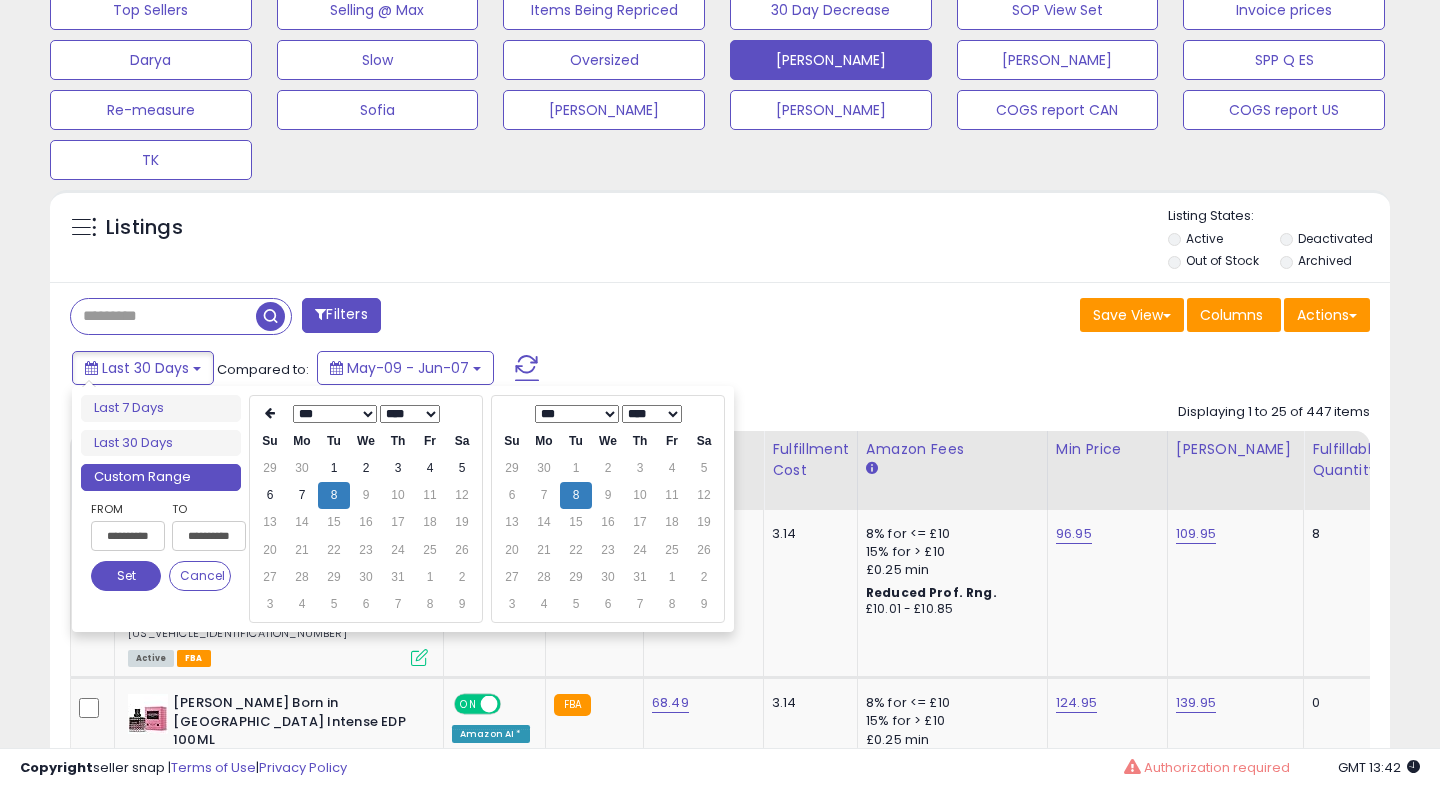 type on "**********" 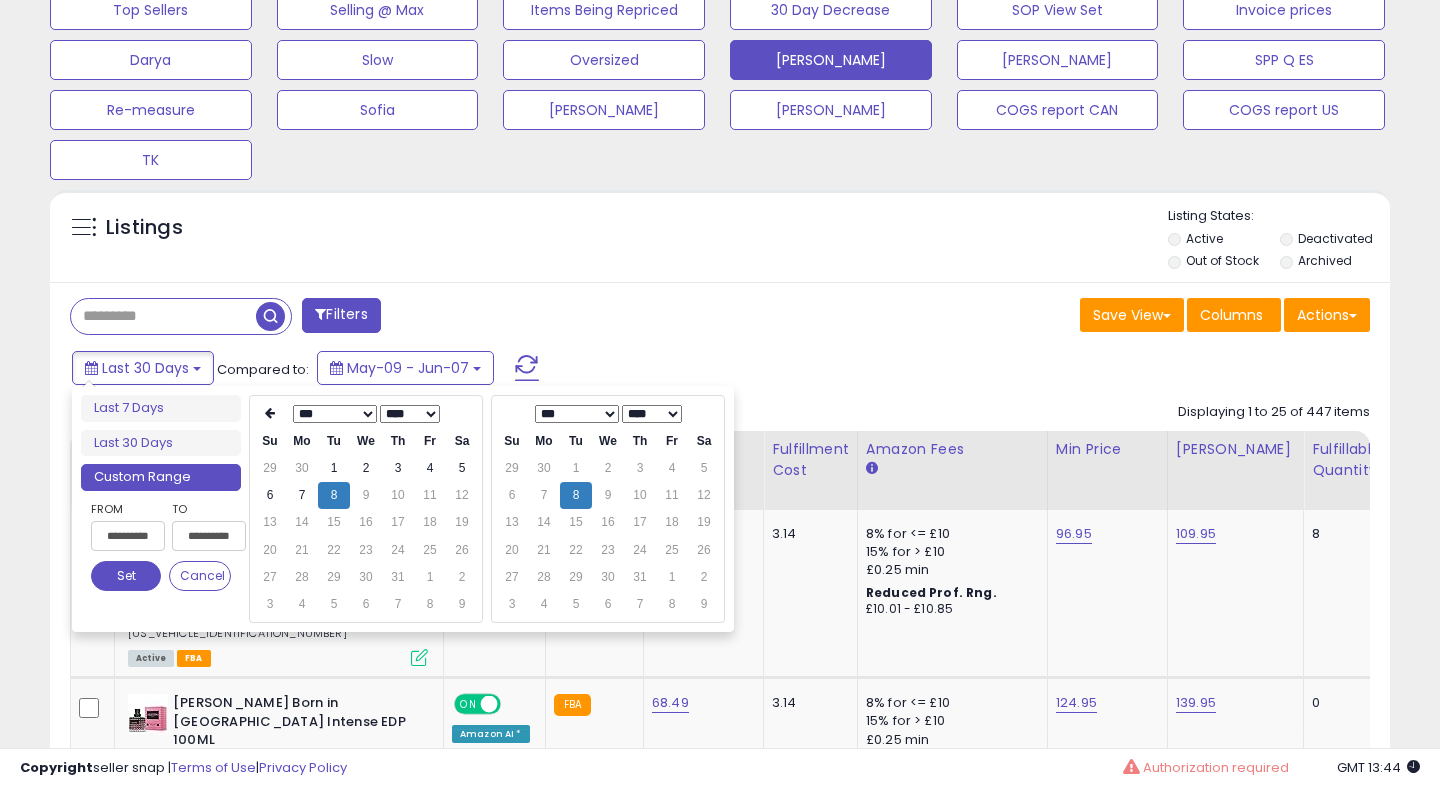 click on "Save View
Save As New View
Columns
Actions
[GEOGRAPHIC_DATA]" at bounding box center [1052, 317] 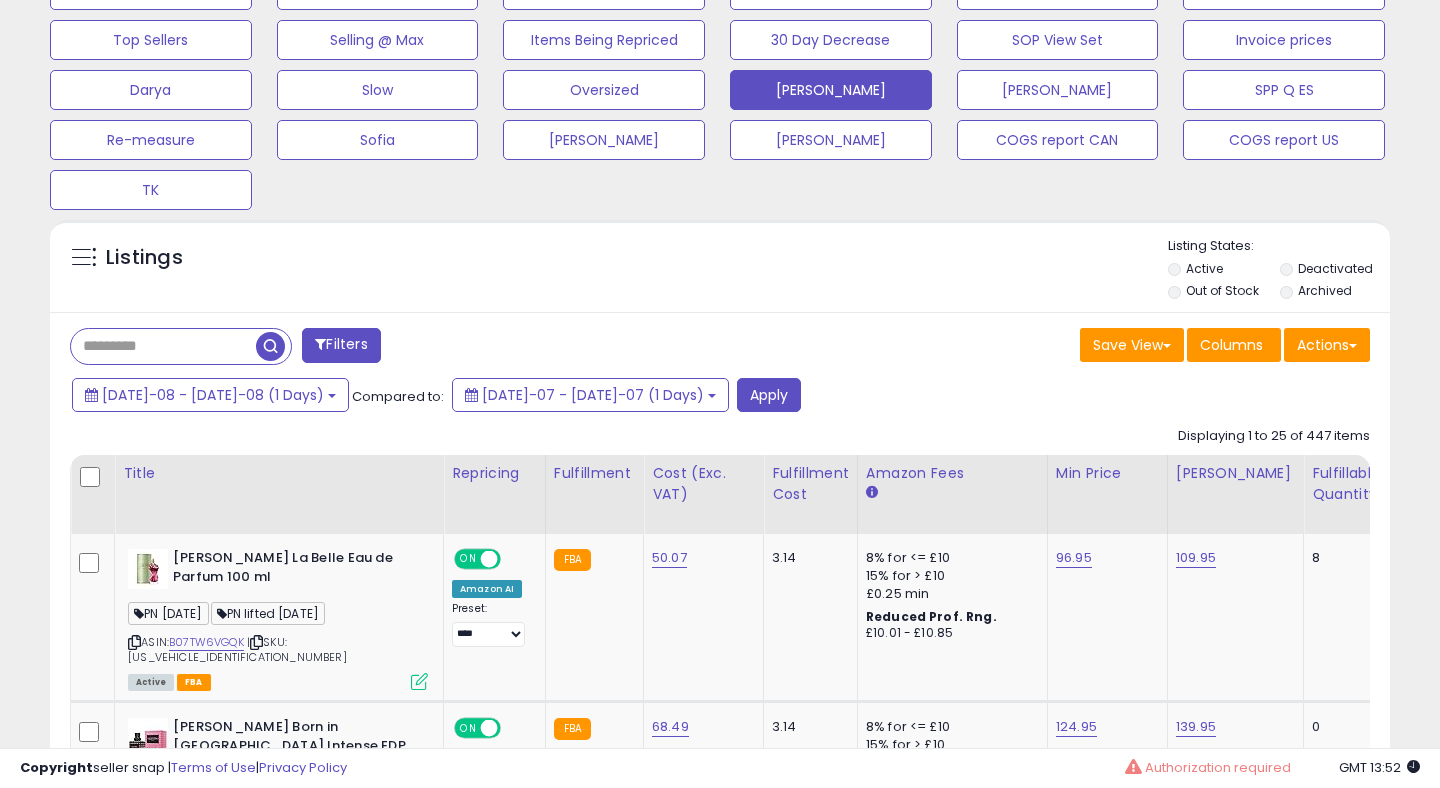 scroll, scrollTop: 682, scrollLeft: 0, axis: vertical 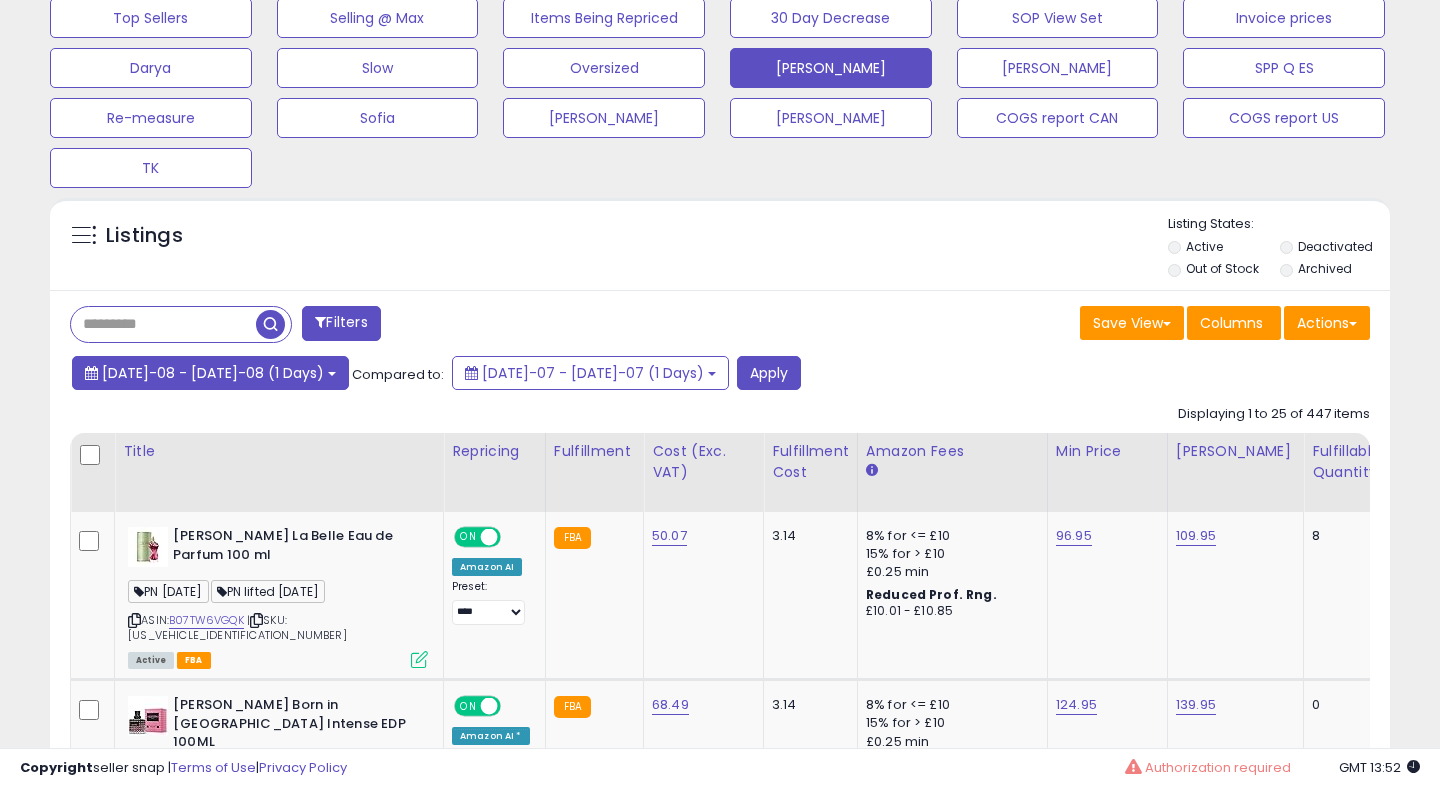 click on "[DATE]-08 - [DATE]-08 (1 Days)" at bounding box center (213, 373) 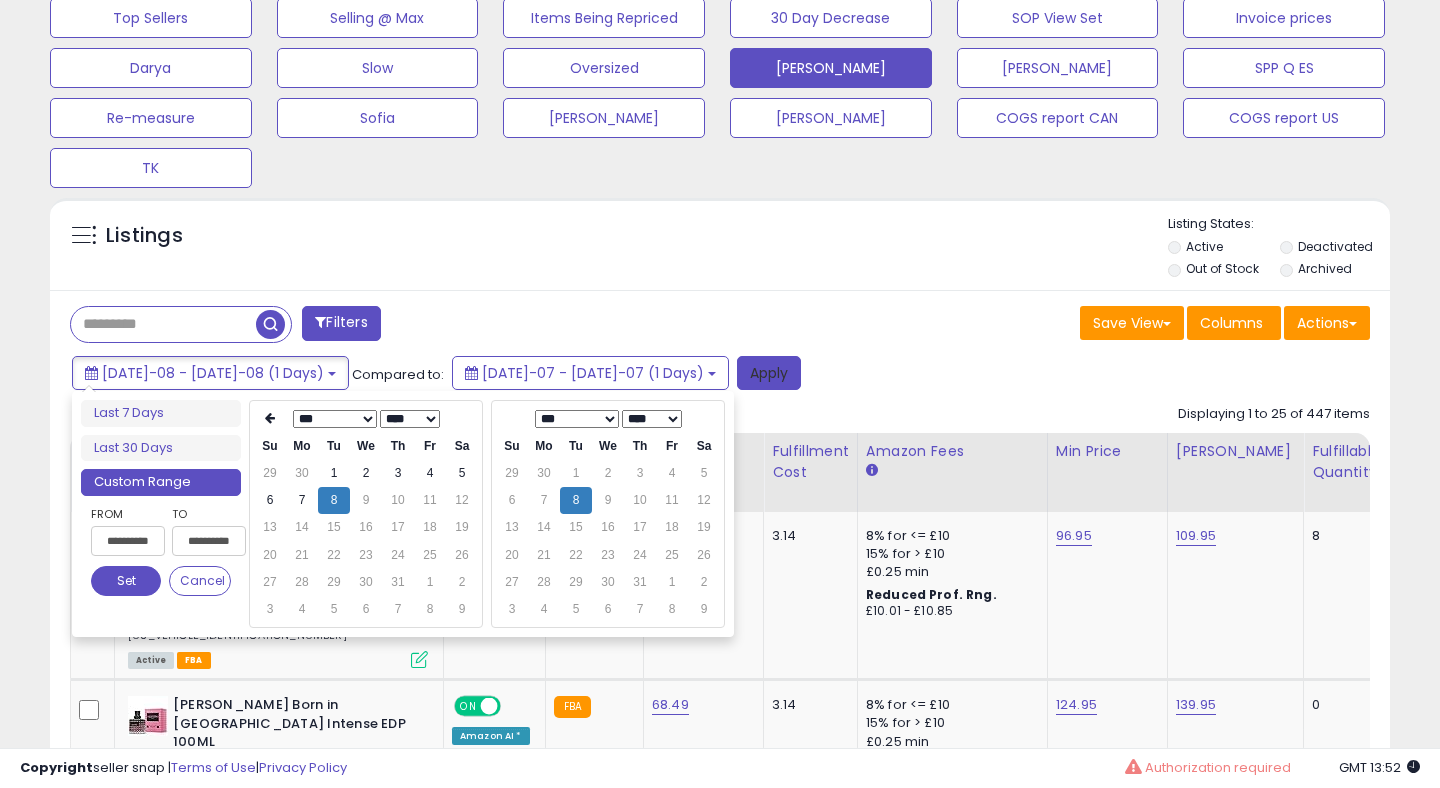 click on "Apply" at bounding box center [769, 373] 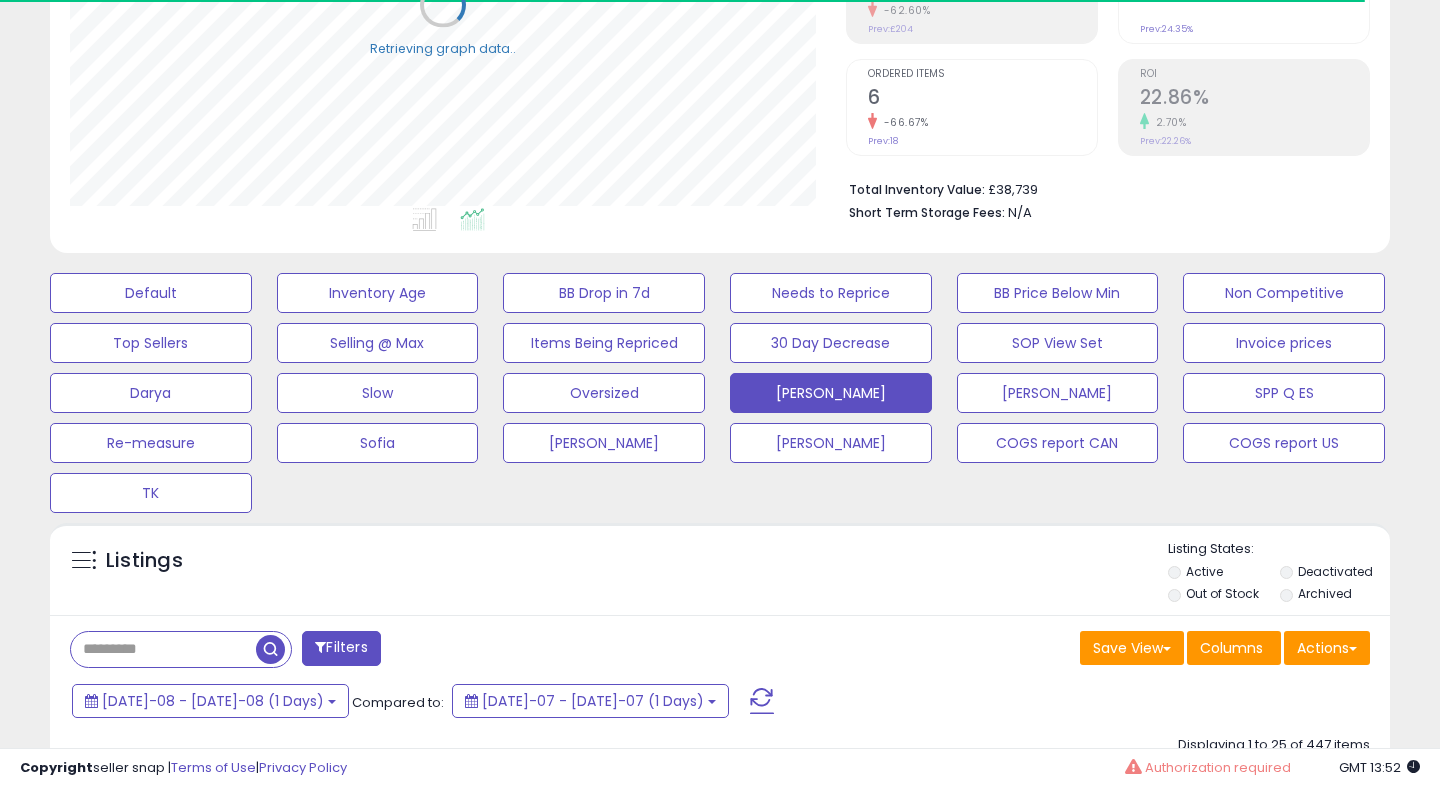 scroll, scrollTop: 0, scrollLeft: 0, axis: both 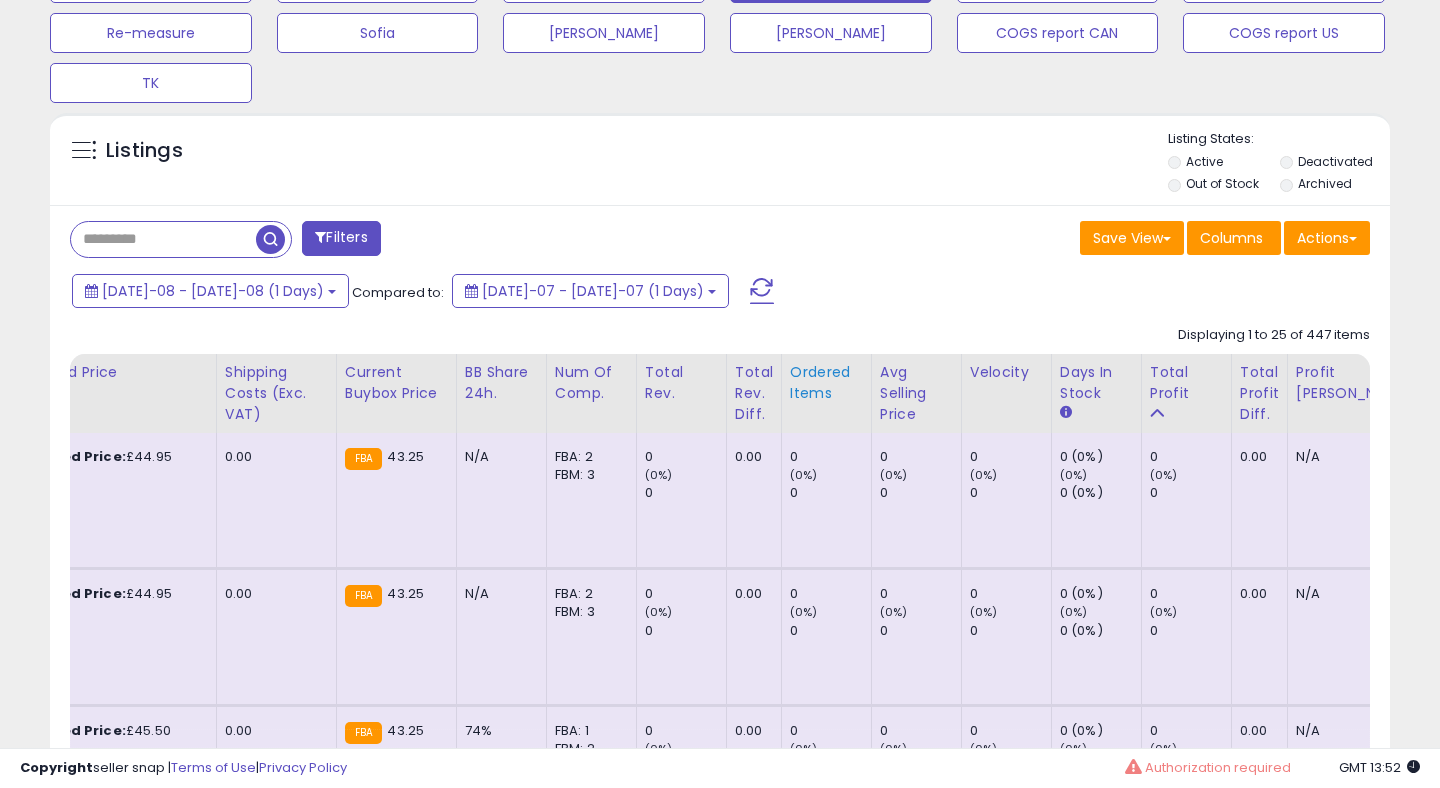 click on "Ordered Items" at bounding box center [826, 383] 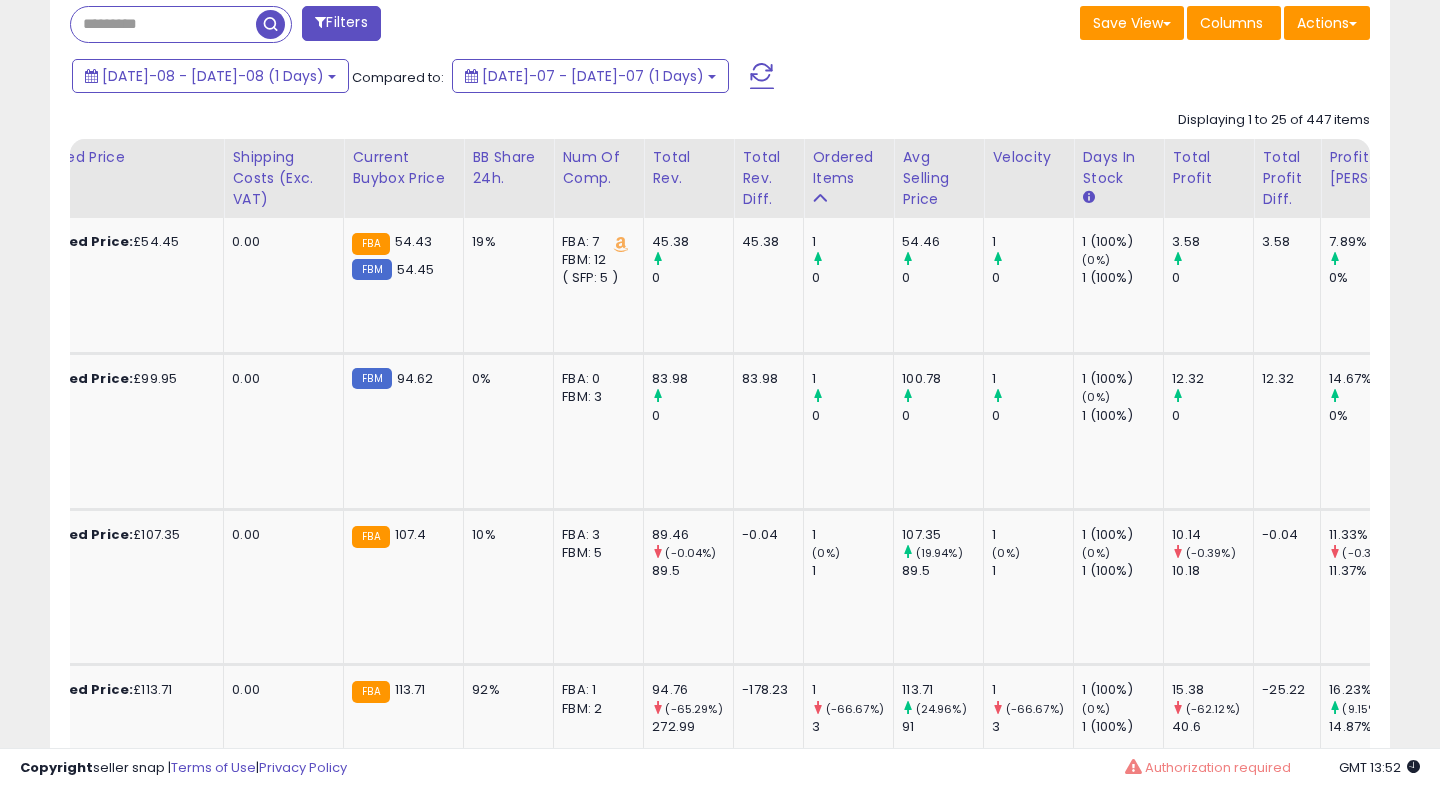 scroll, scrollTop: 989, scrollLeft: 0, axis: vertical 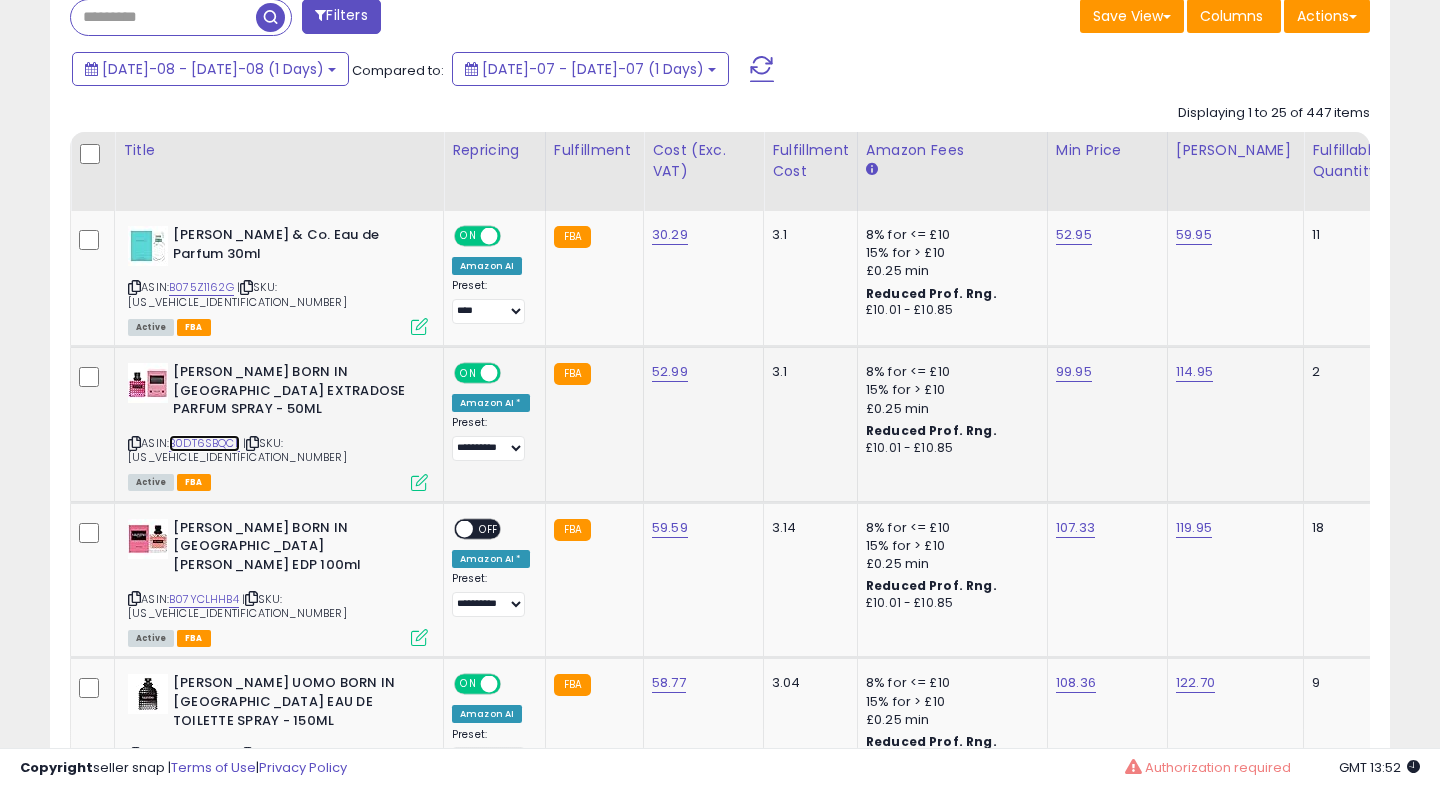 click on "B0DT6SBQCL" at bounding box center (204, 443) 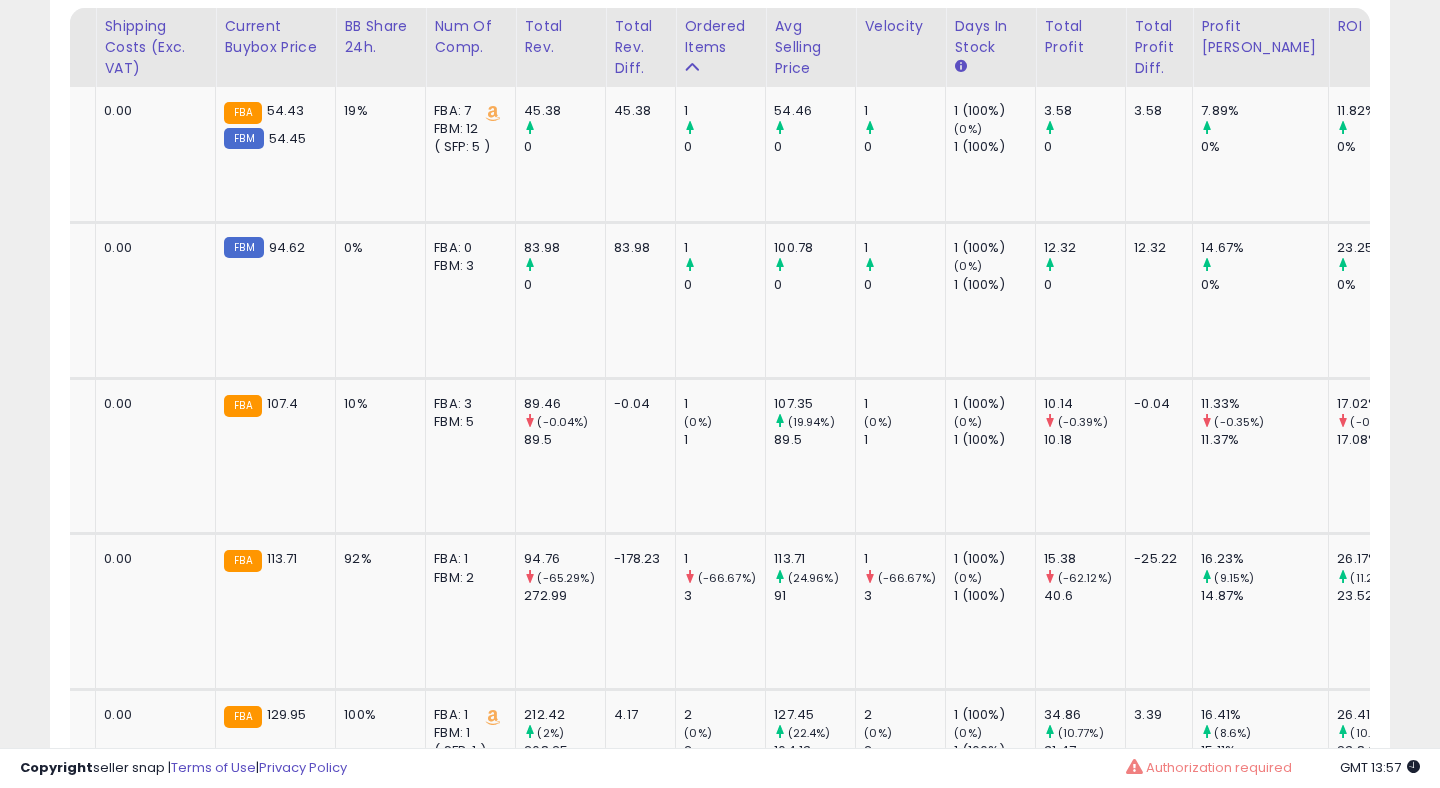 scroll, scrollTop: 1120, scrollLeft: 0, axis: vertical 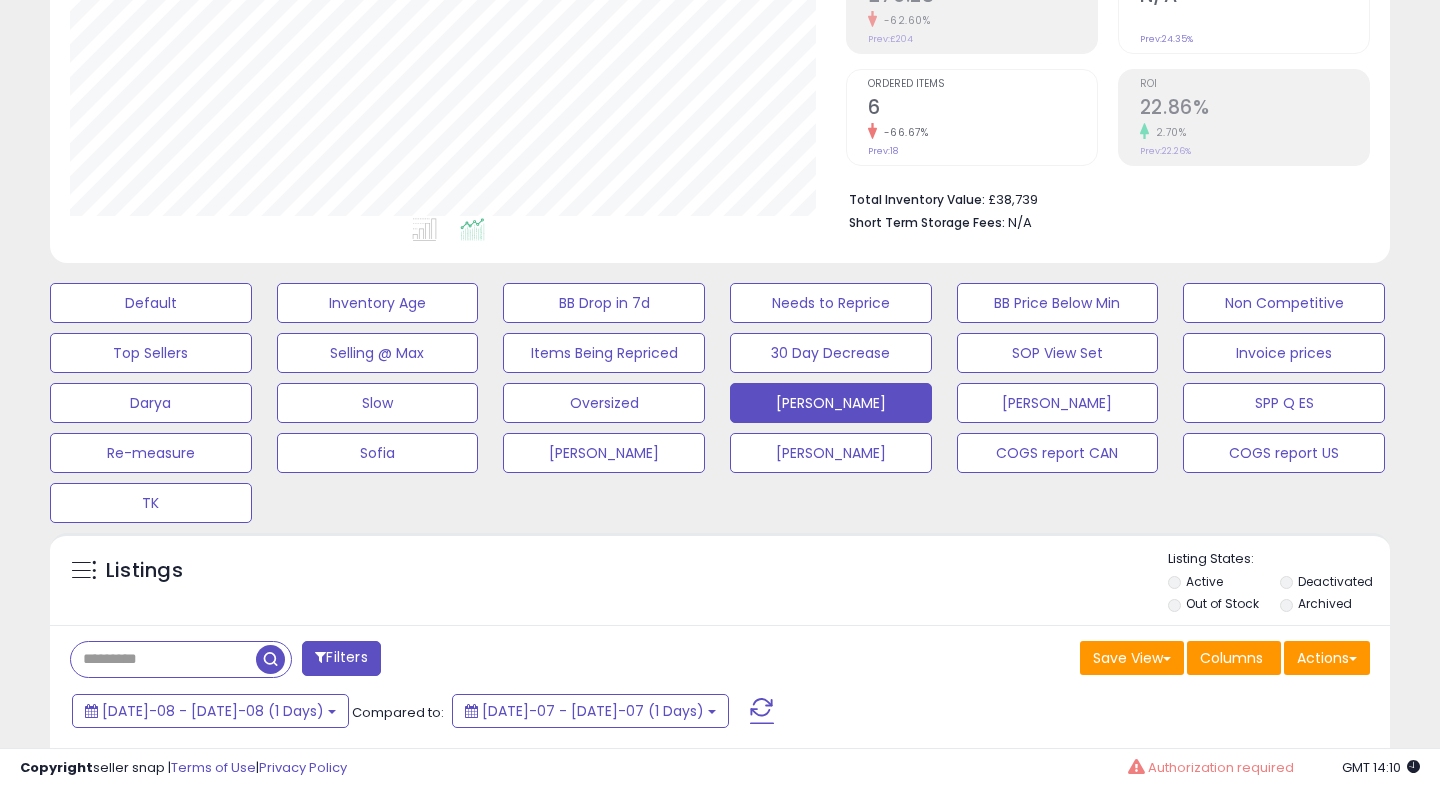 click at bounding box center [762, 711] 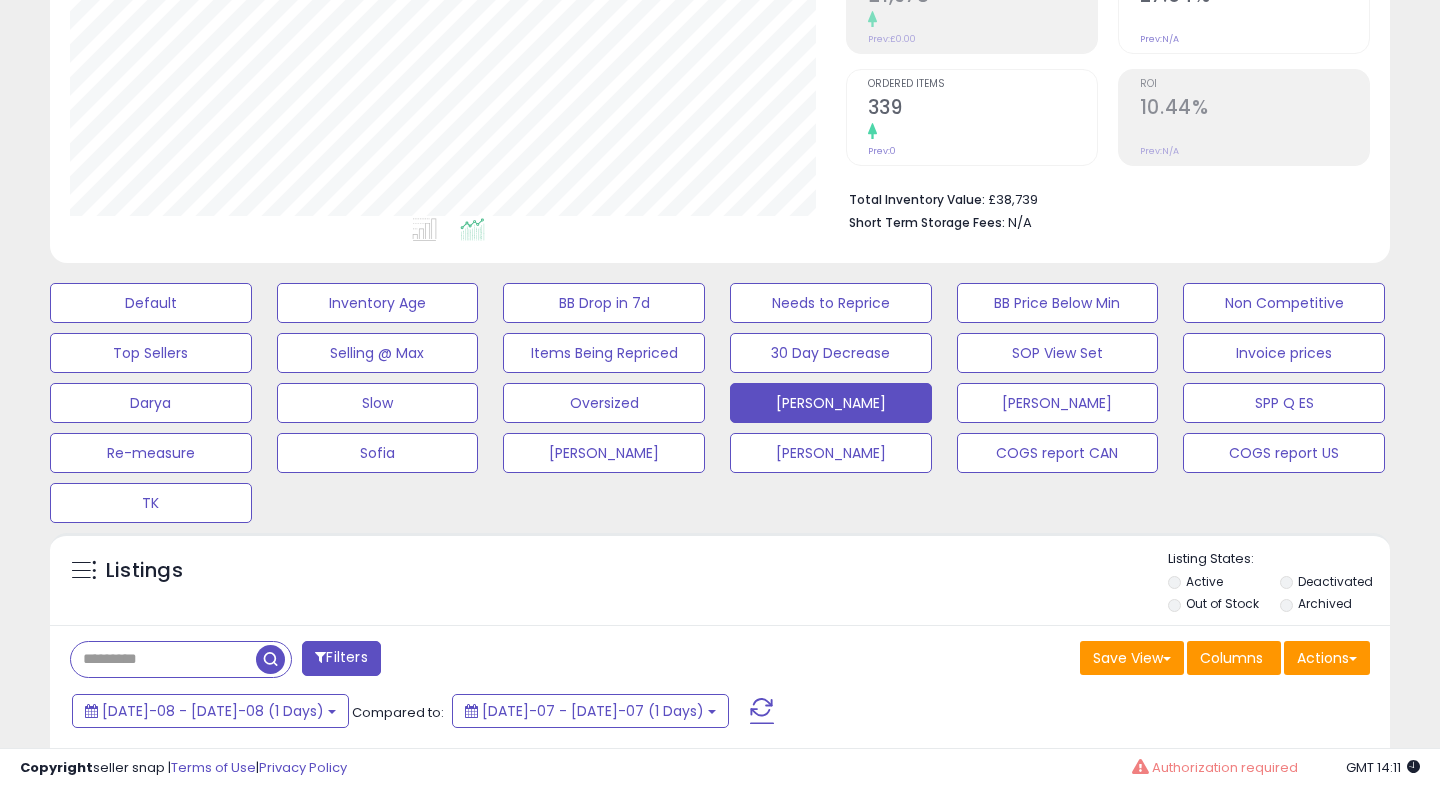 scroll, scrollTop: 999590, scrollLeft: 999224, axis: both 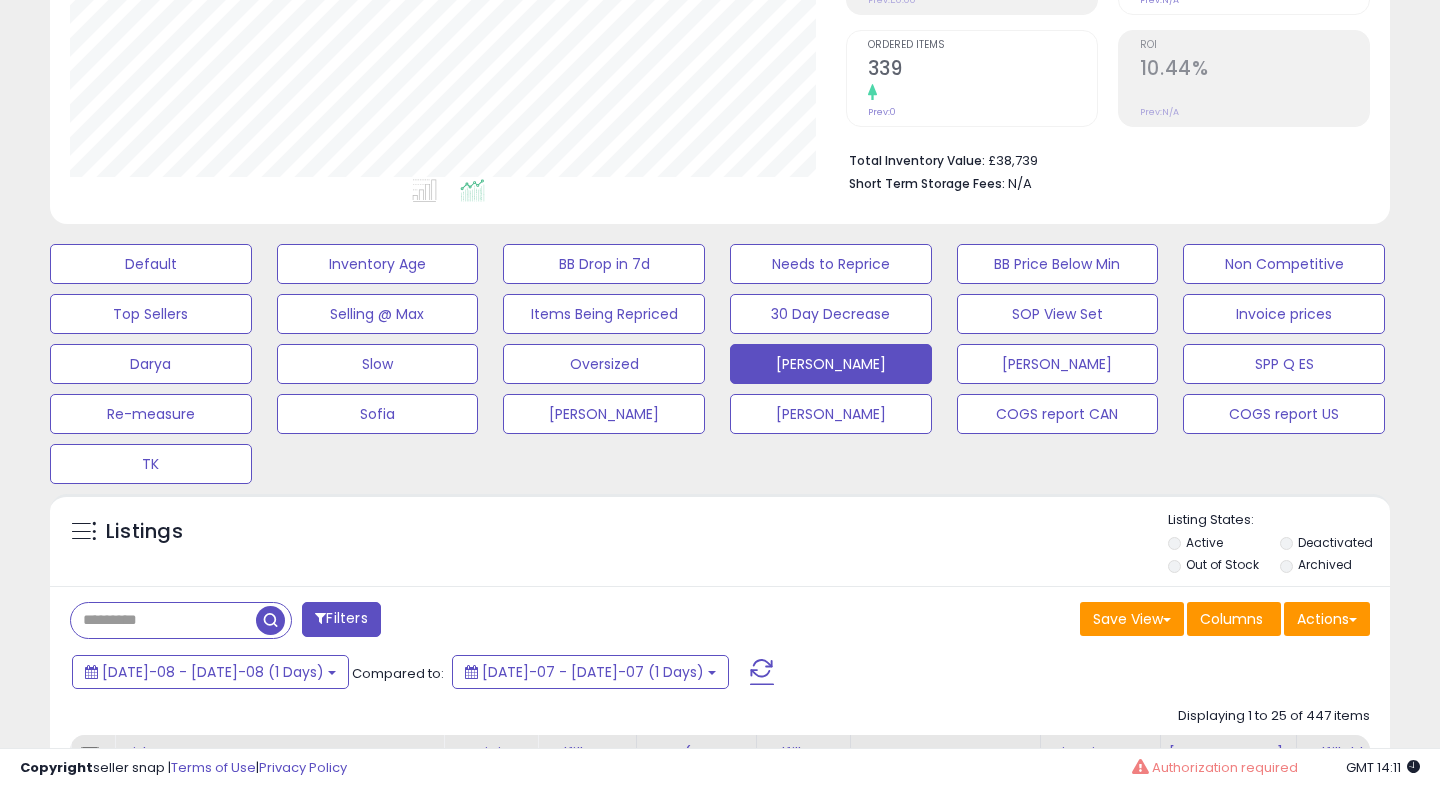 click at bounding box center [762, 672] 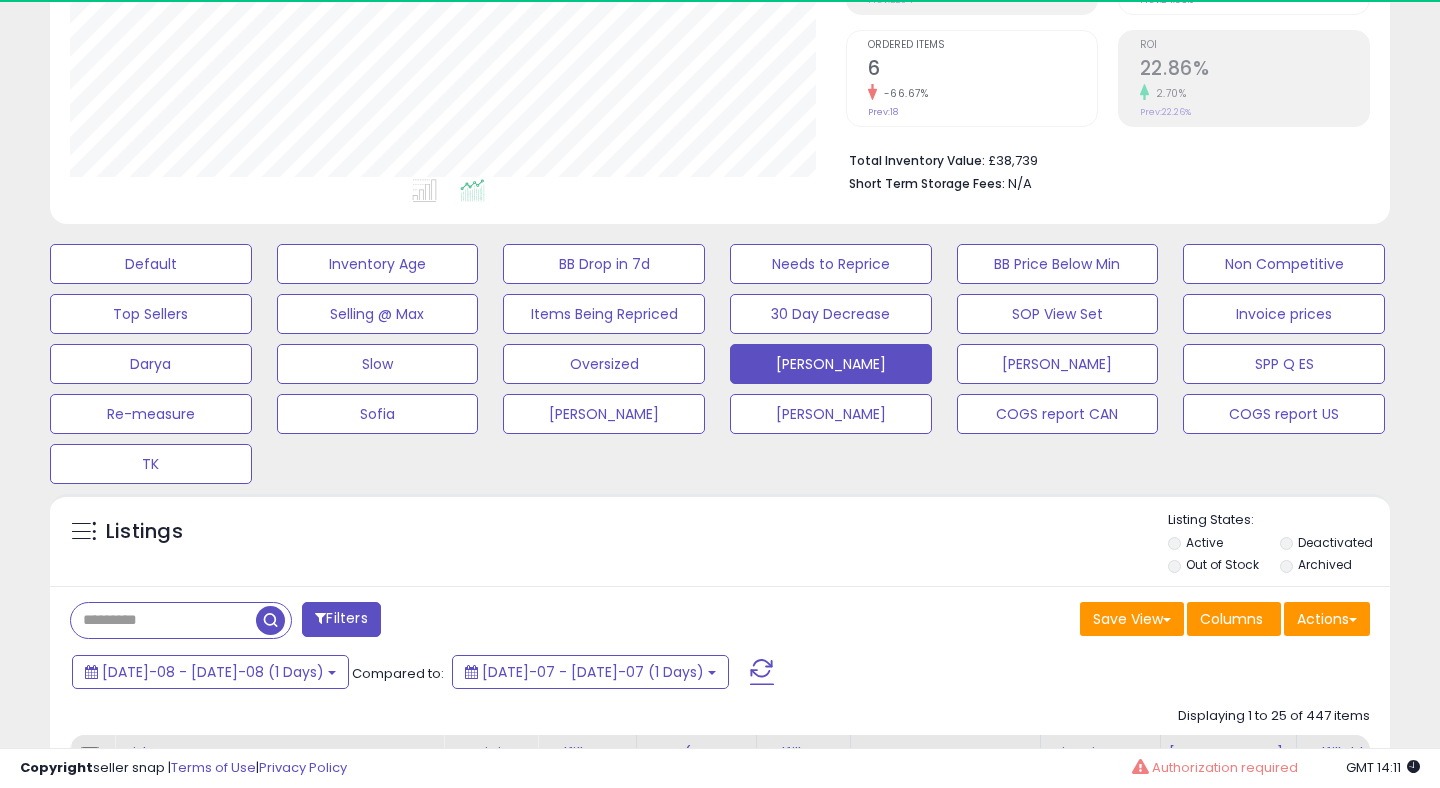 scroll, scrollTop: 999590, scrollLeft: 999224, axis: both 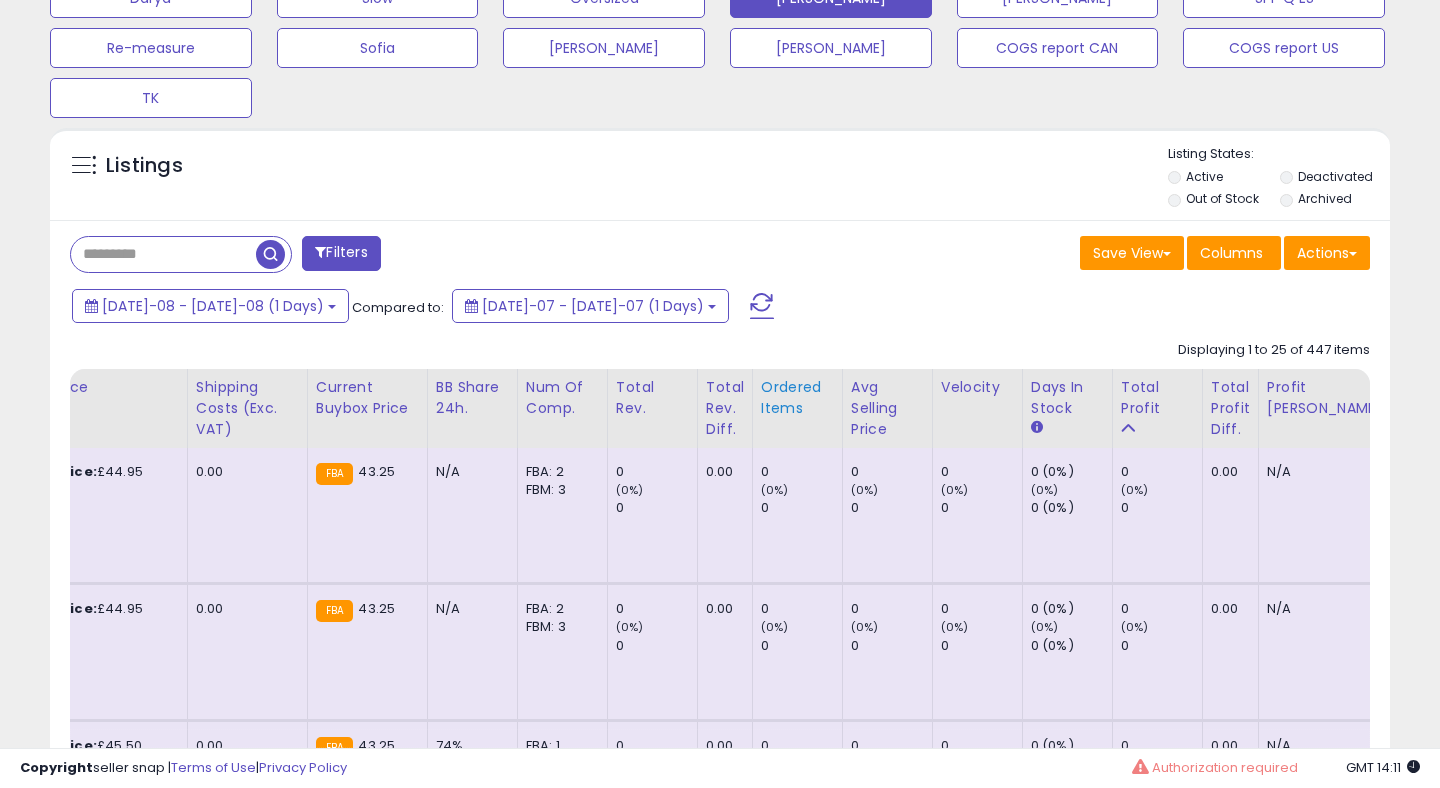 click on "Ordered Items" at bounding box center [797, 398] 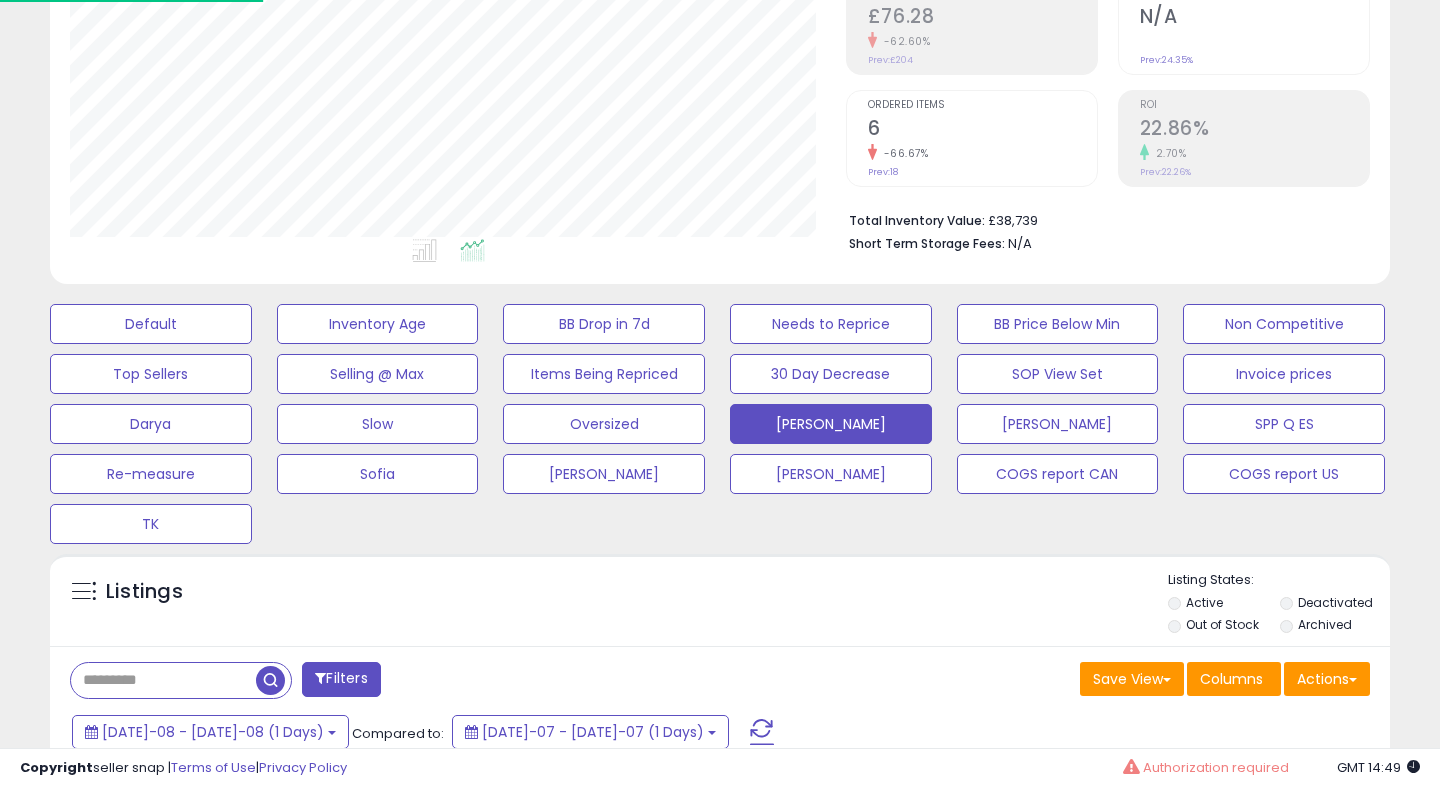scroll, scrollTop: 561, scrollLeft: 0, axis: vertical 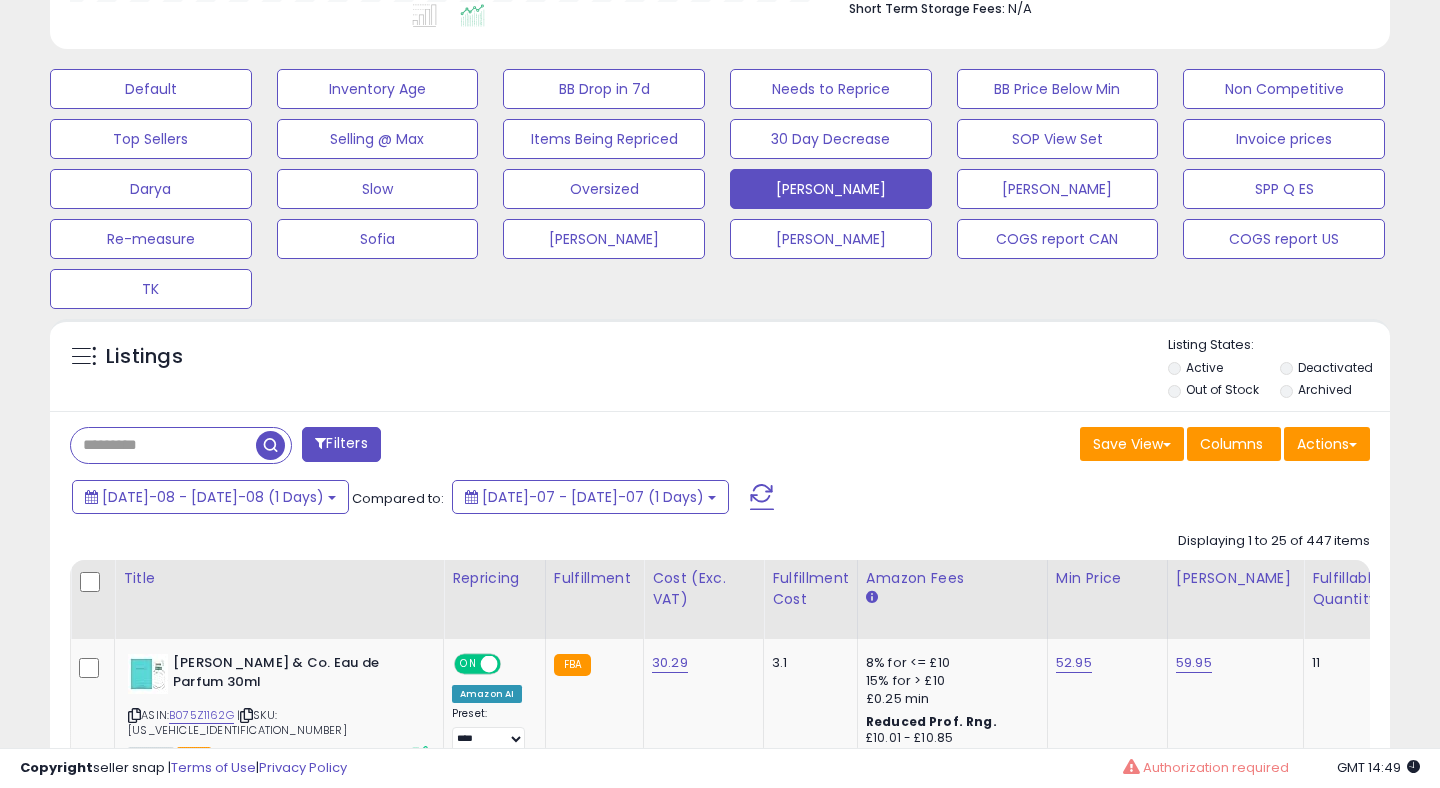 click at bounding box center [762, 497] 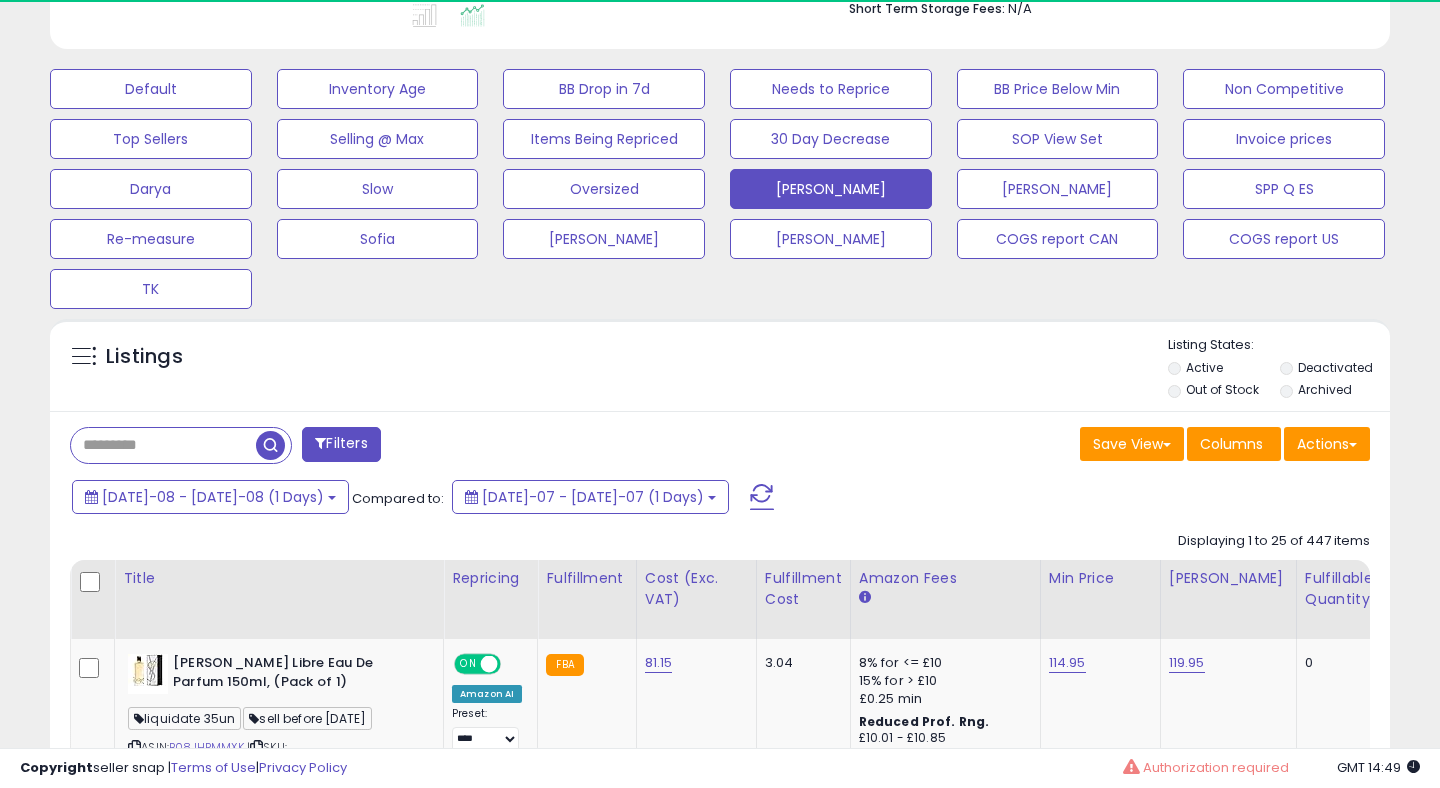 scroll, scrollTop: 999590, scrollLeft: 999224, axis: both 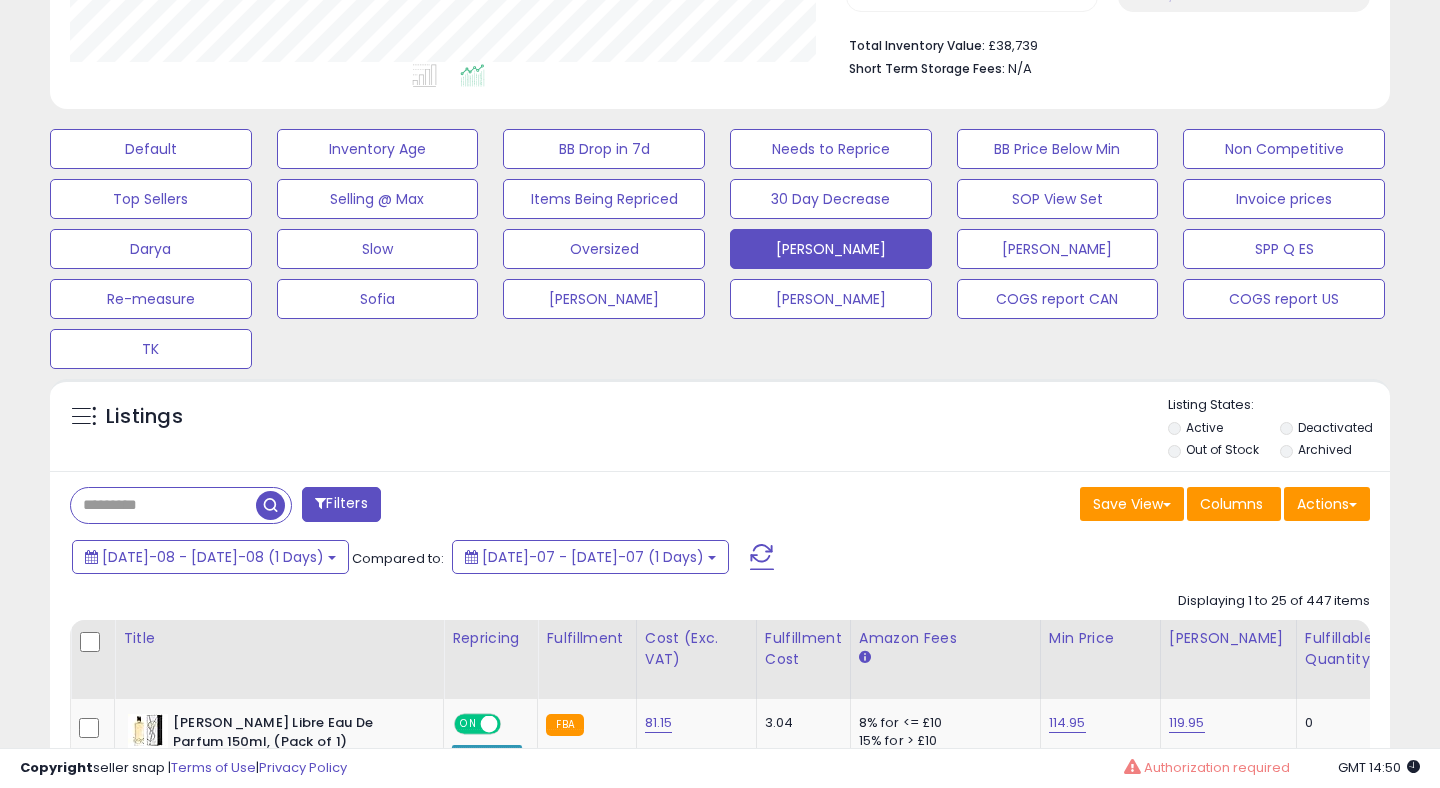 click at bounding box center (762, 557) 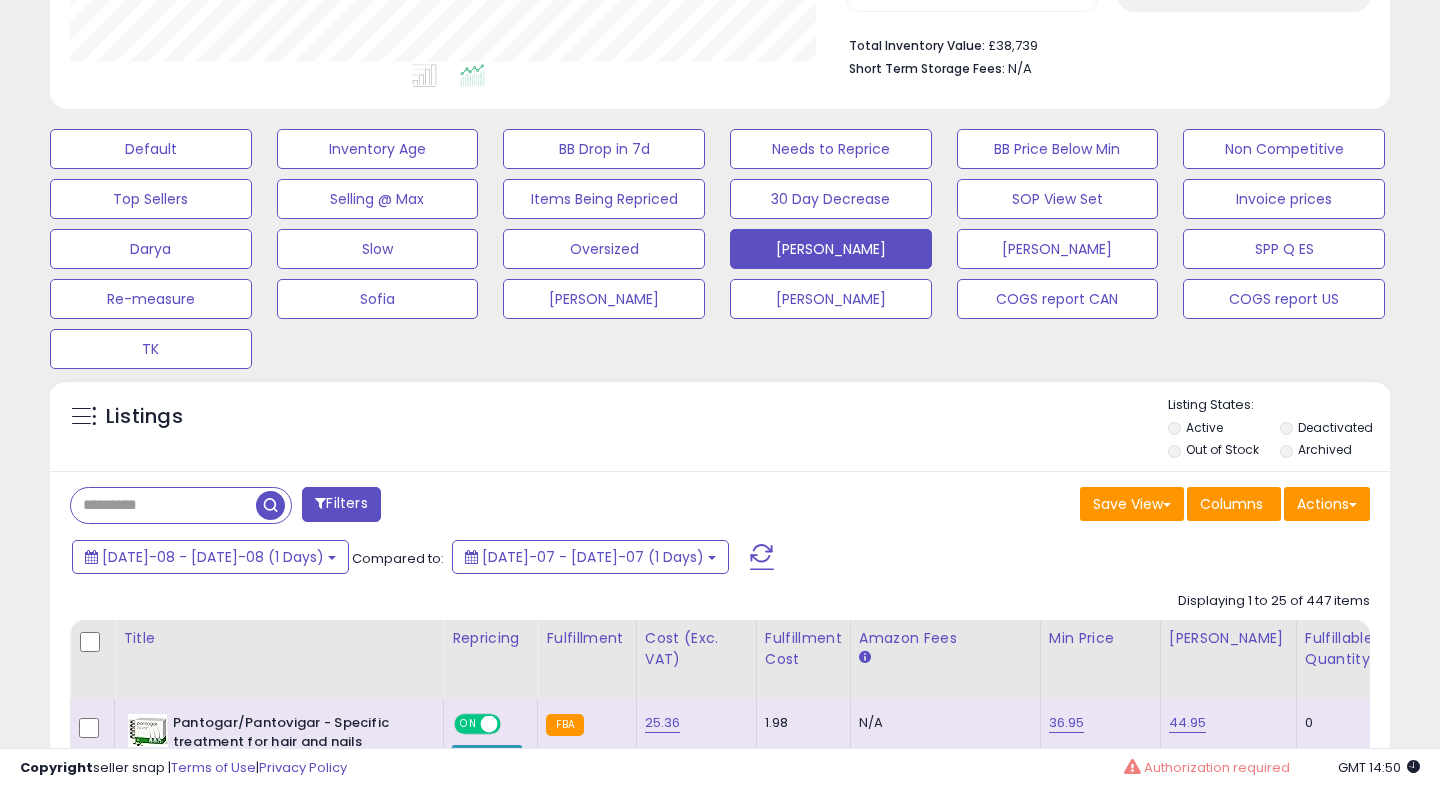 scroll, scrollTop: 999590, scrollLeft: 999224, axis: both 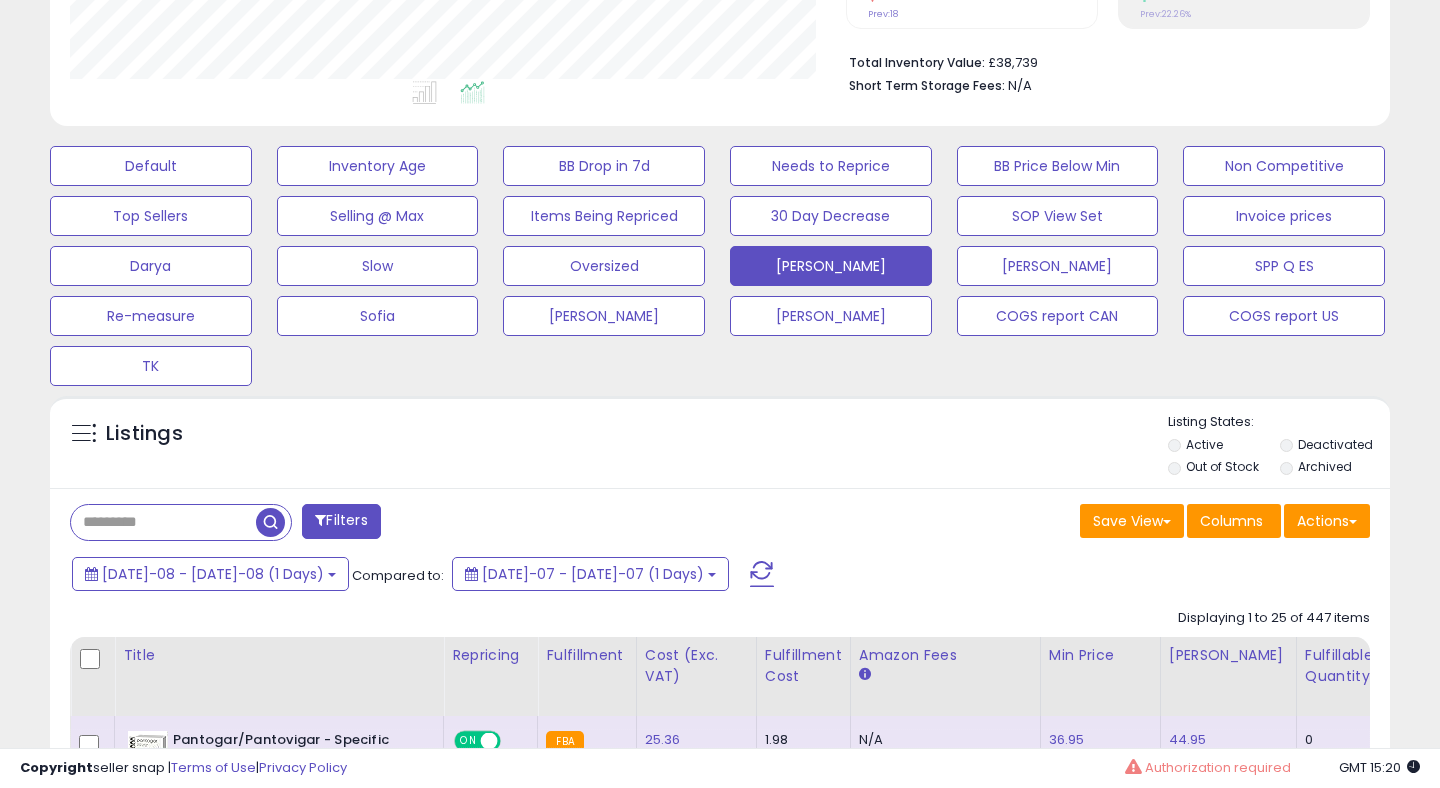 click at bounding box center (762, 574) 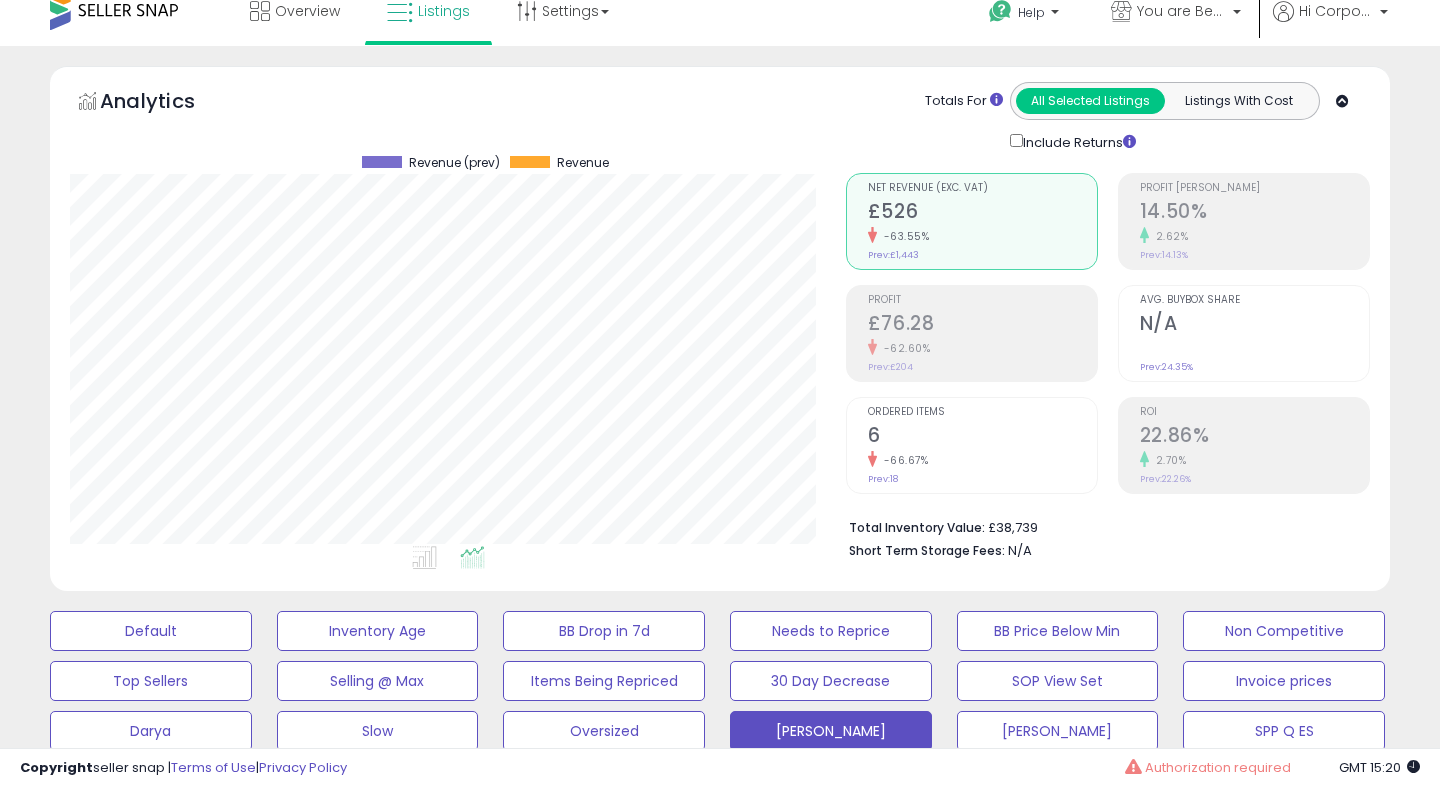 scroll, scrollTop: 0, scrollLeft: 0, axis: both 